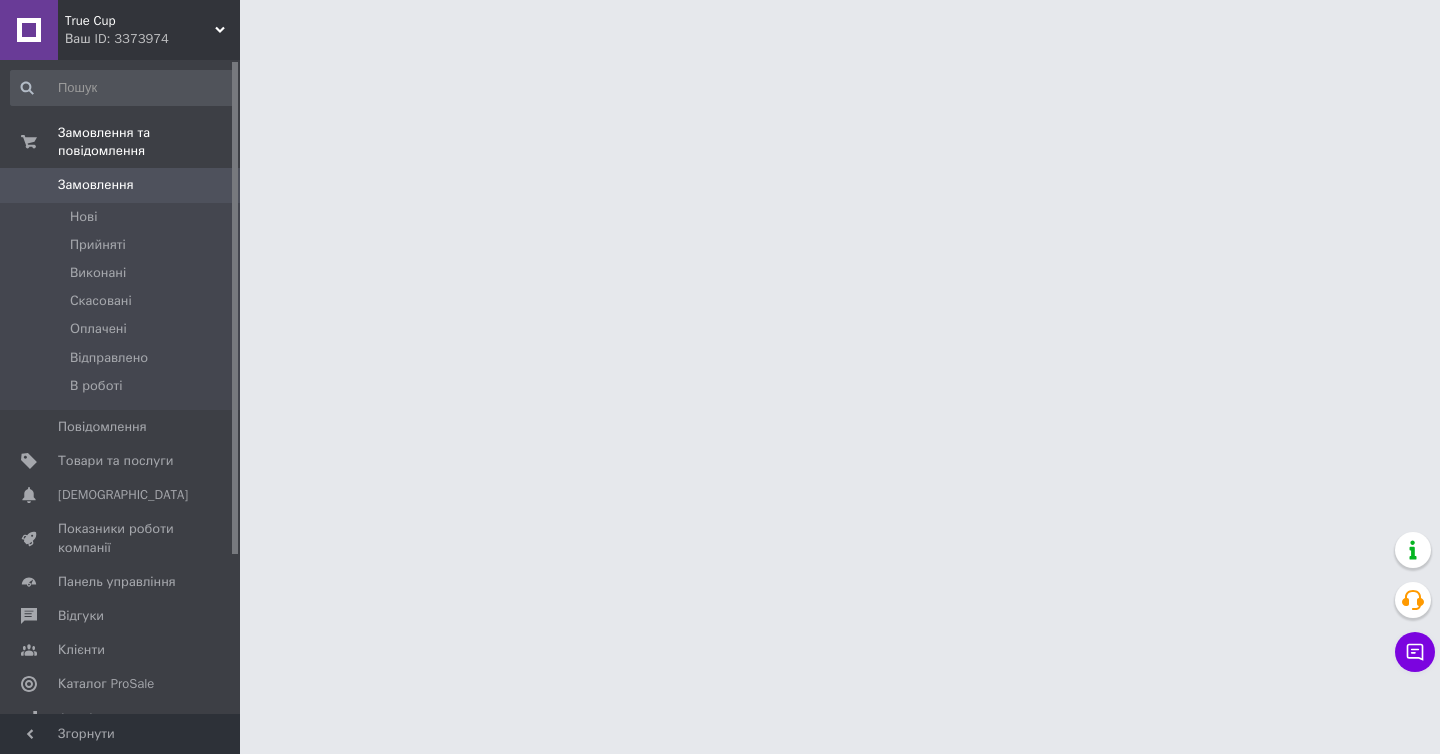 scroll, scrollTop: 0, scrollLeft: 0, axis: both 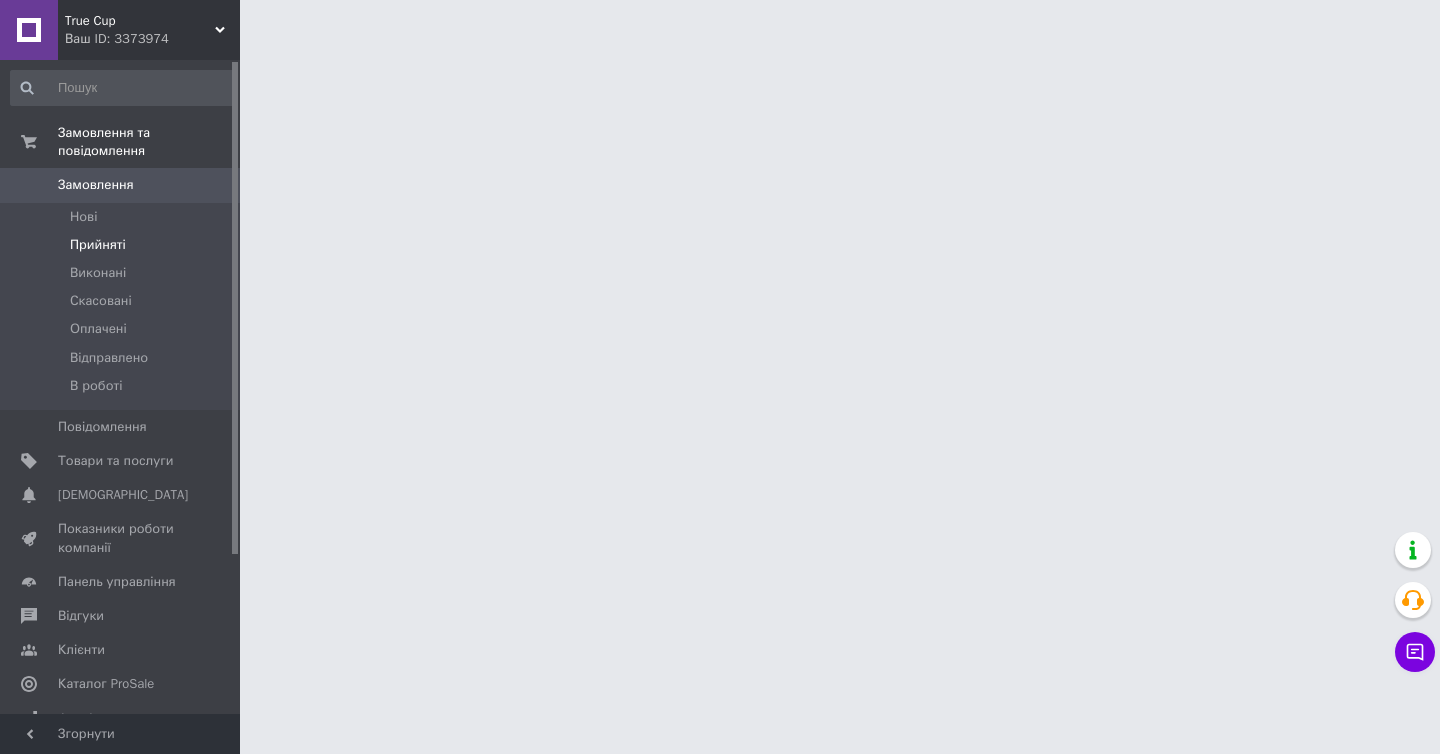 click on "Прийняті" at bounding box center (123, 245) 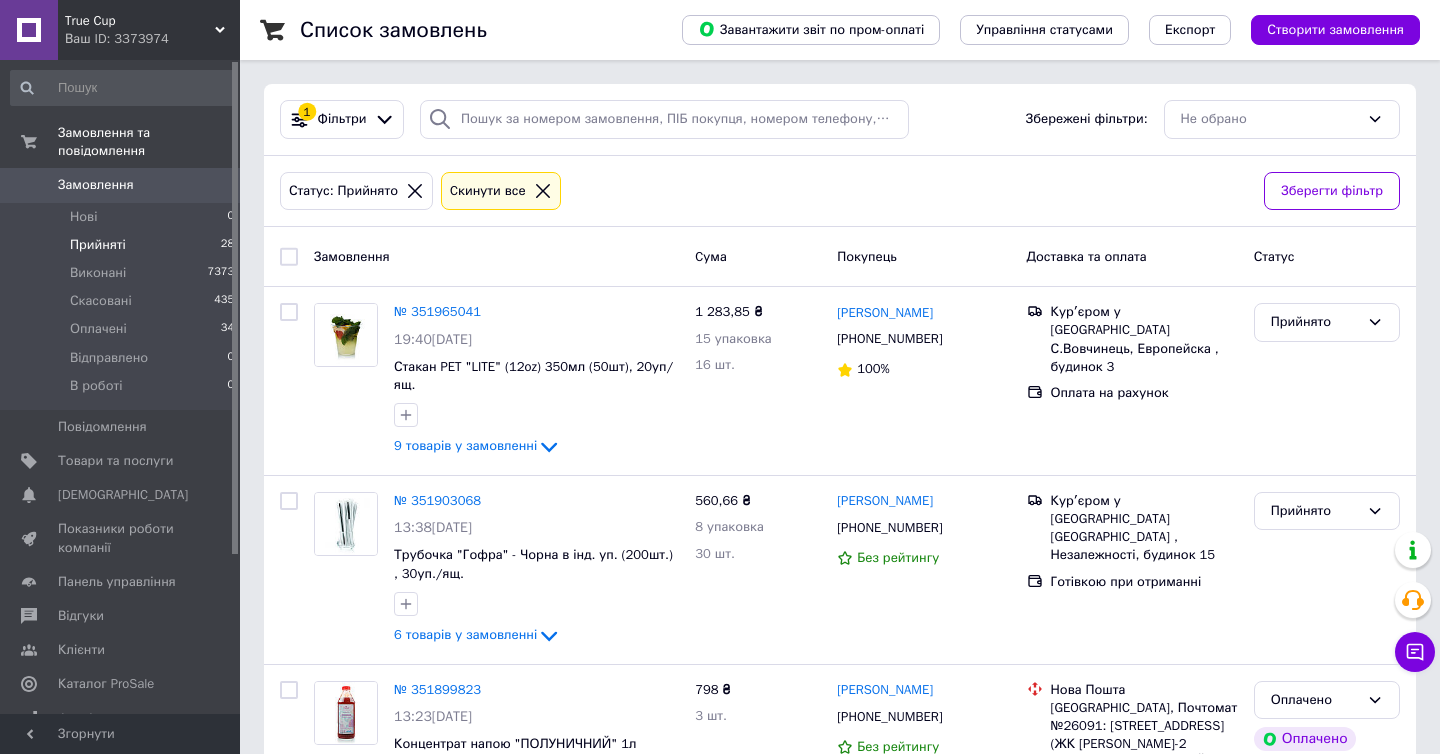 click on "Прийняті 28" at bounding box center [123, 245] 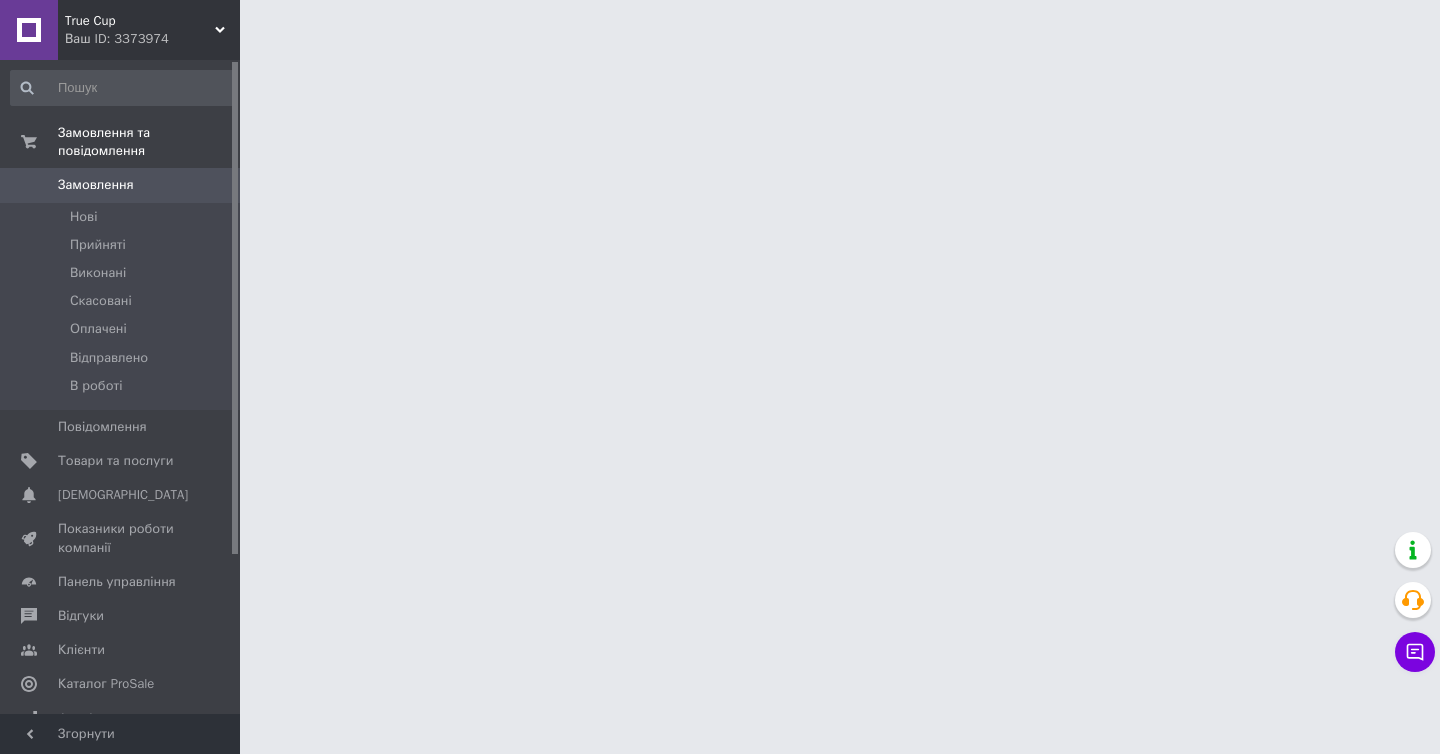 scroll, scrollTop: 0, scrollLeft: 0, axis: both 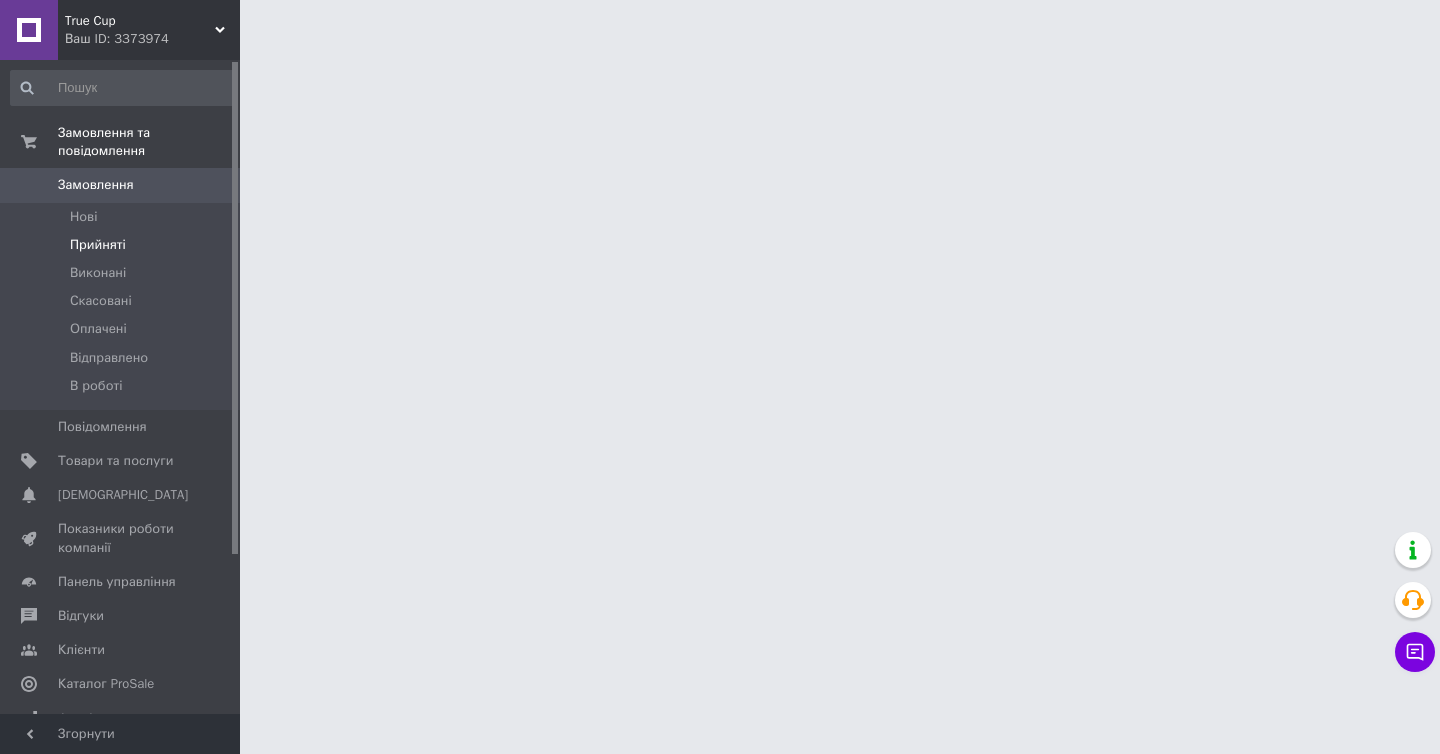 click on "Прийняті" at bounding box center [123, 245] 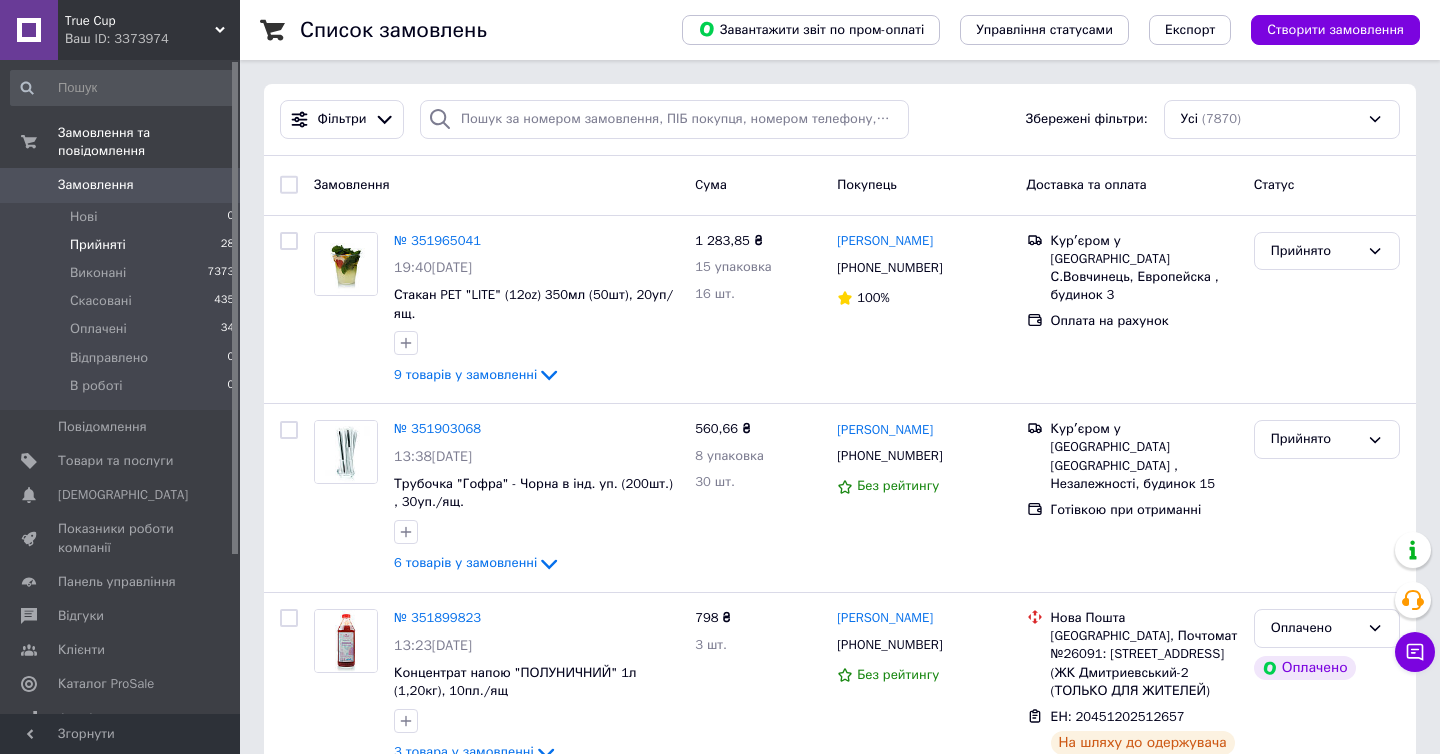 click on "Прийняті 28" at bounding box center (123, 245) 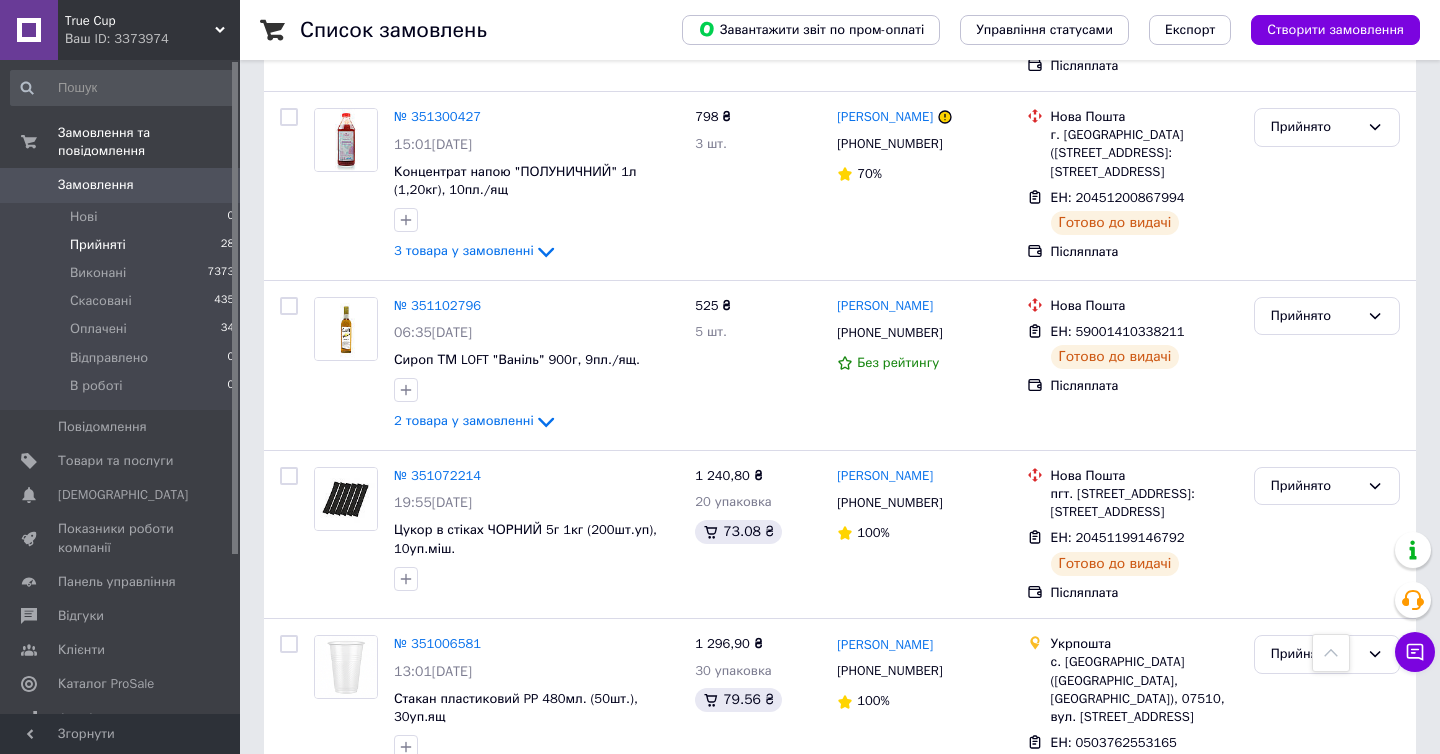 scroll, scrollTop: 4933, scrollLeft: 0, axis: vertical 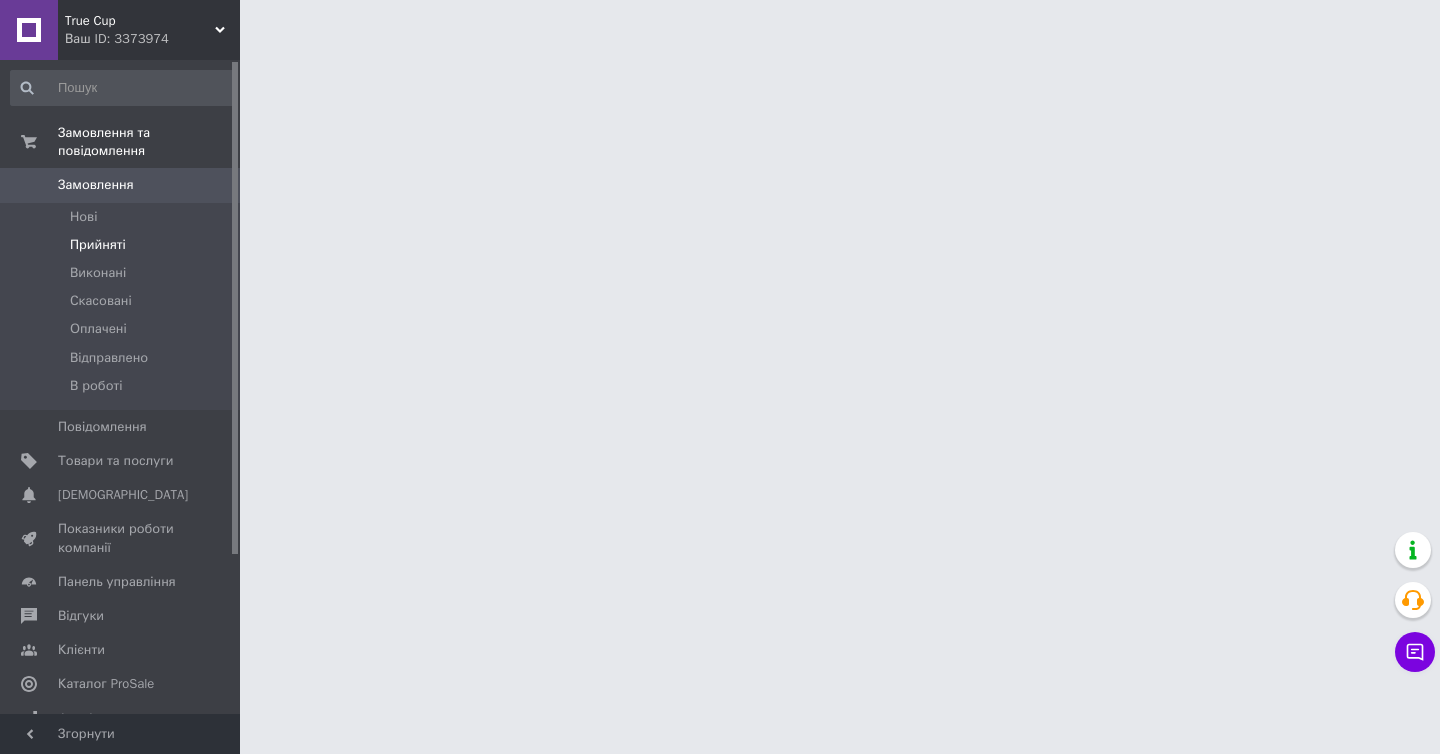 click on "Прийняті" at bounding box center (123, 245) 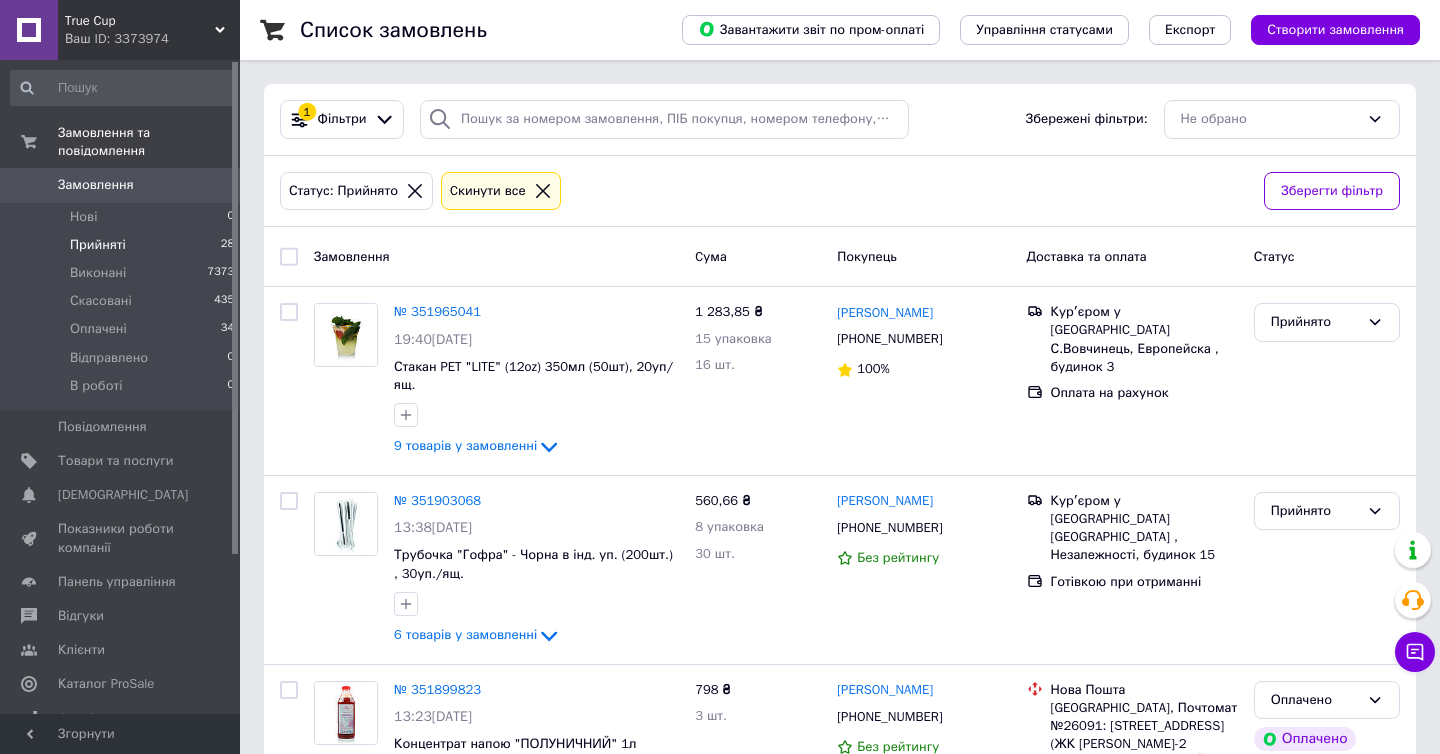 click on "Прийняті" at bounding box center [98, 245] 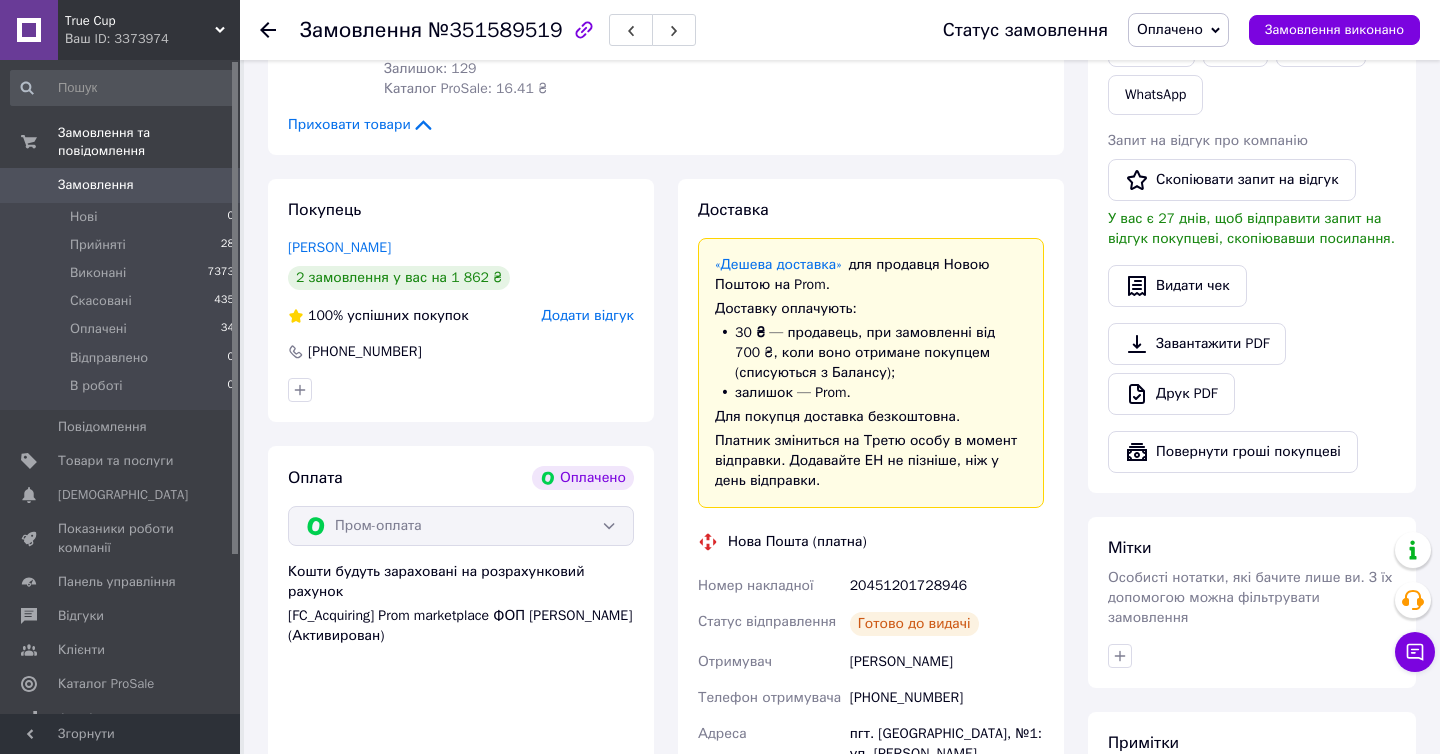 scroll, scrollTop: 537, scrollLeft: 0, axis: vertical 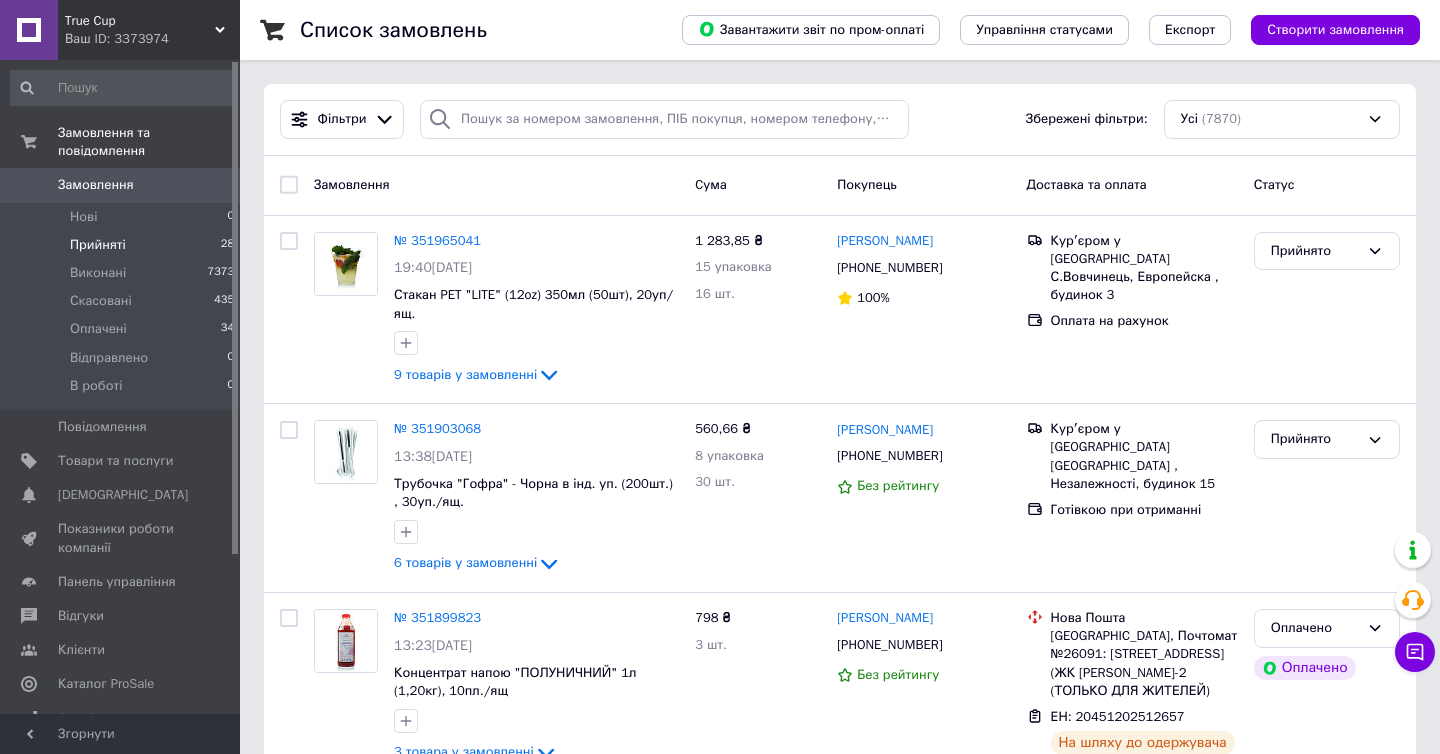 click on "Прийняті 28" at bounding box center (123, 245) 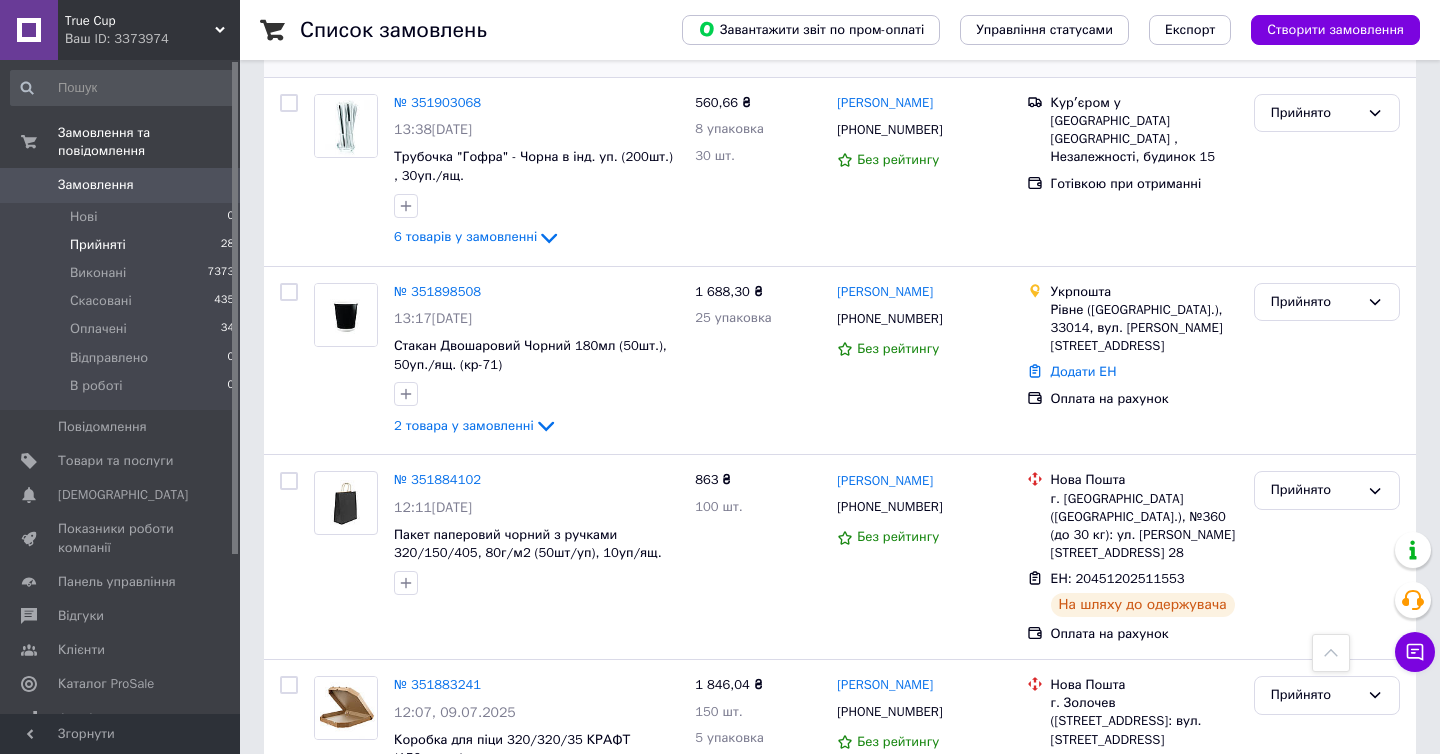 scroll, scrollTop: 0, scrollLeft: 0, axis: both 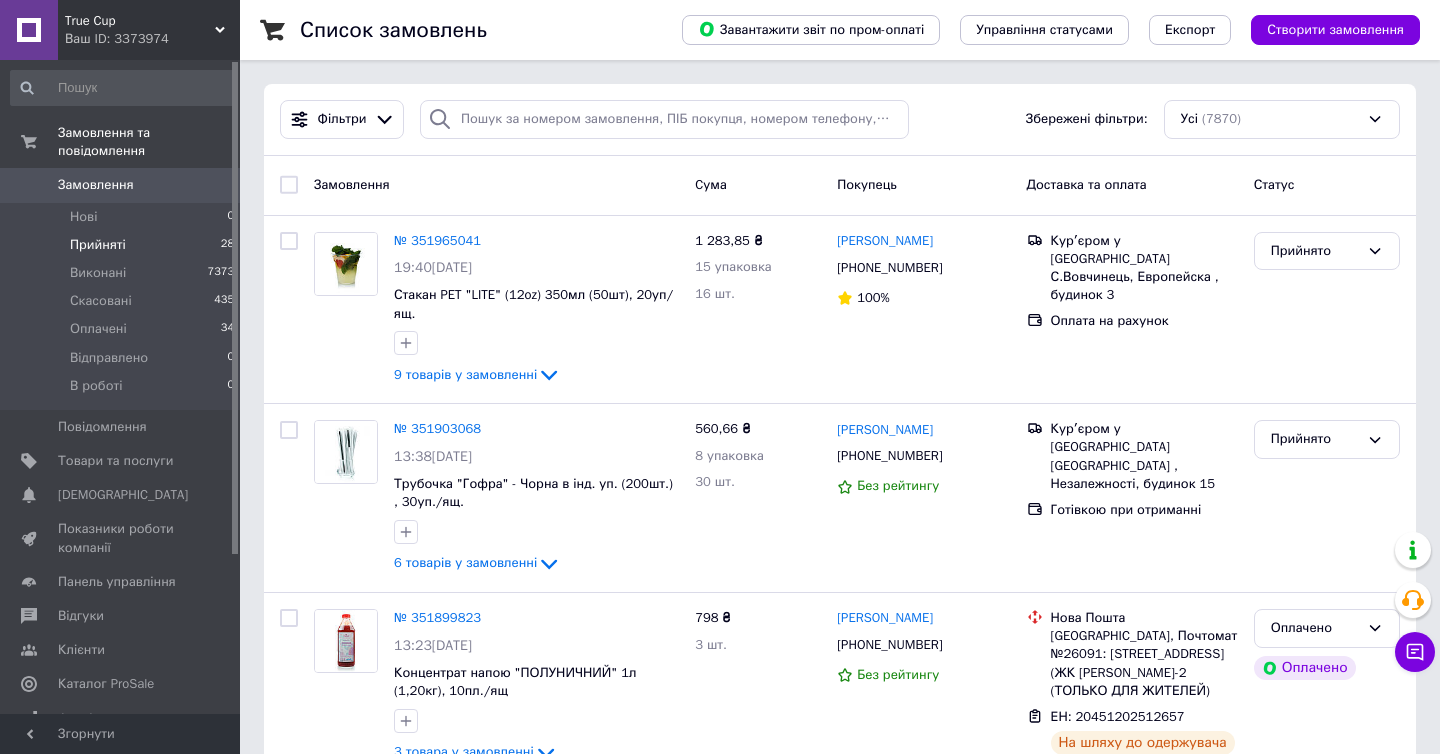 click on "Прийняті 28" at bounding box center [123, 245] 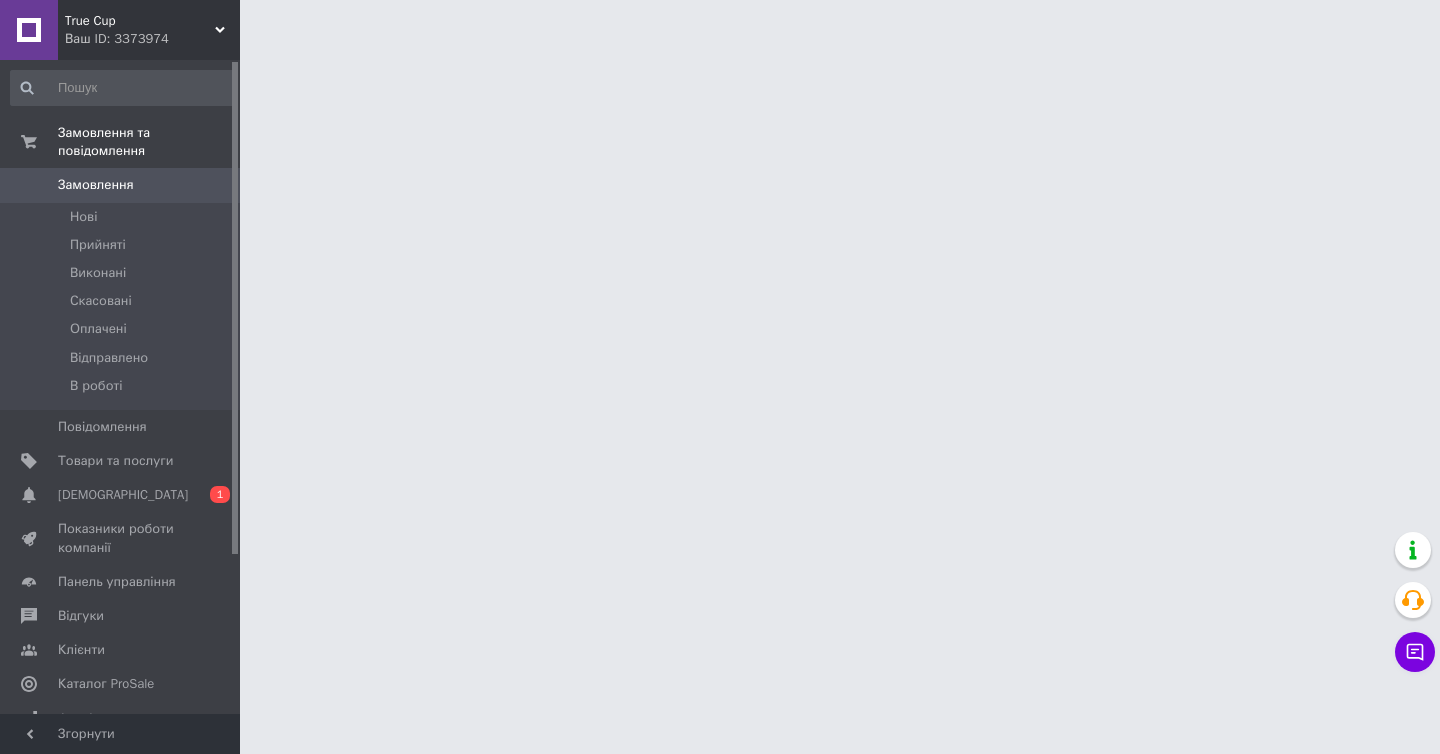 scroll, scrollTop: 0, scrollLeft: 0, axis: both 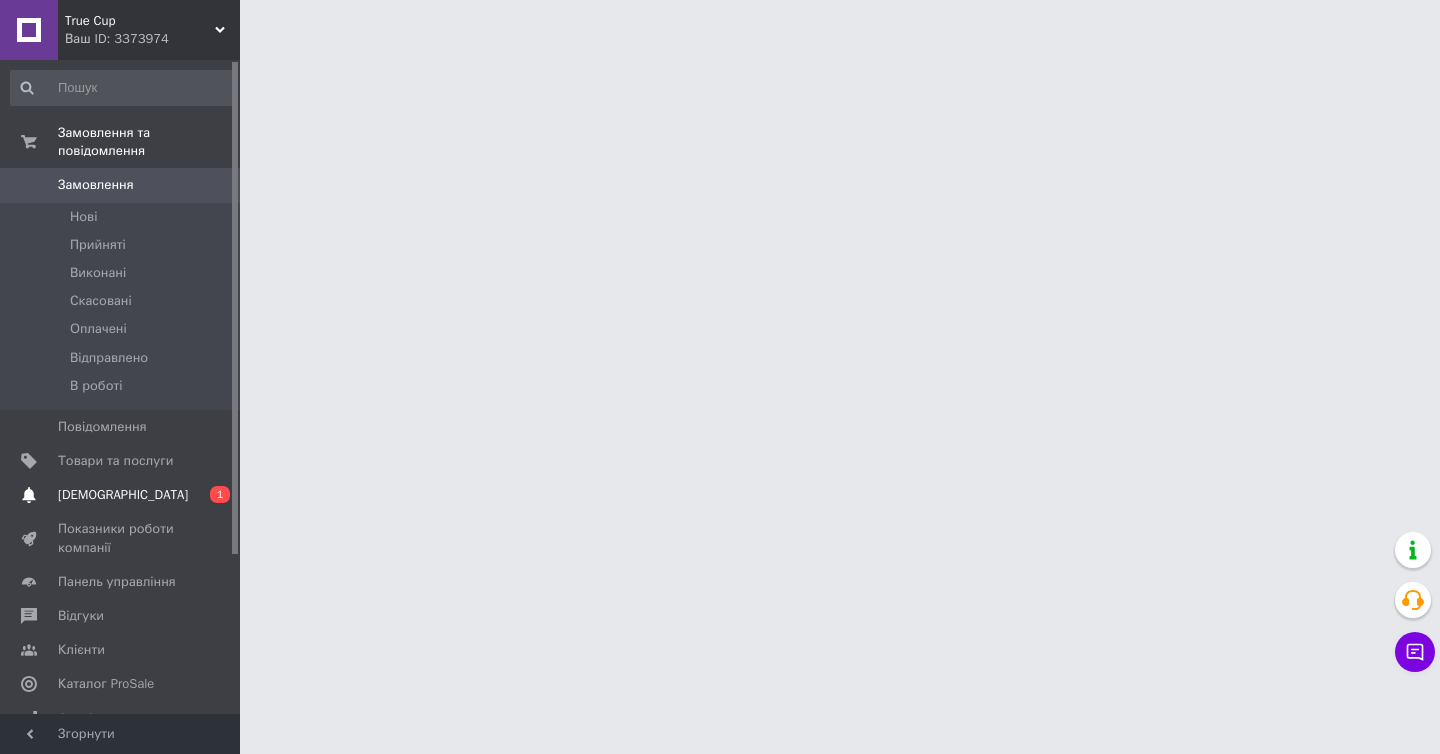 click on "[DEMOGRAPHIC_DATA]" at bounding box center (121, 495) 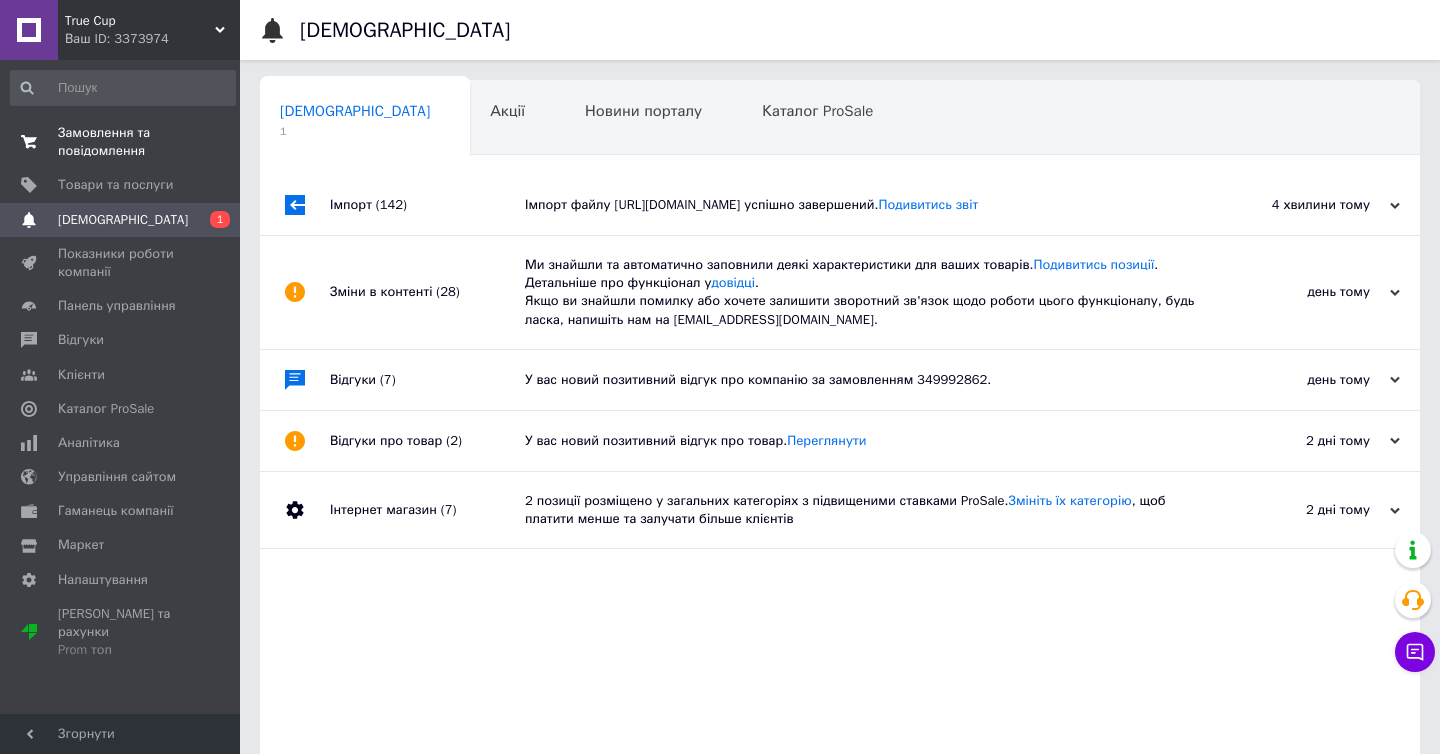 click on "Замовлення та повідомлення" at bounding box center (121, 142) 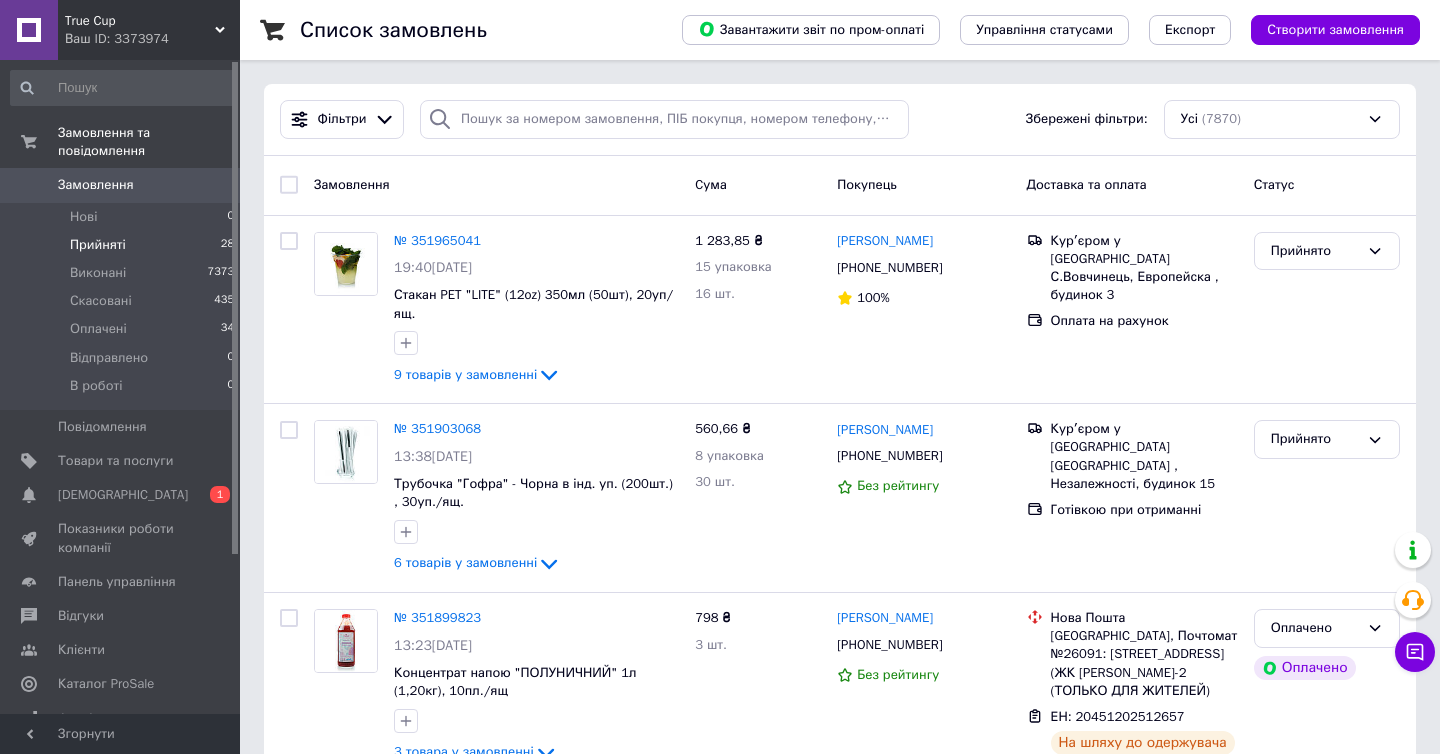 click on "Прийняті" at bounding box center (98, 245) 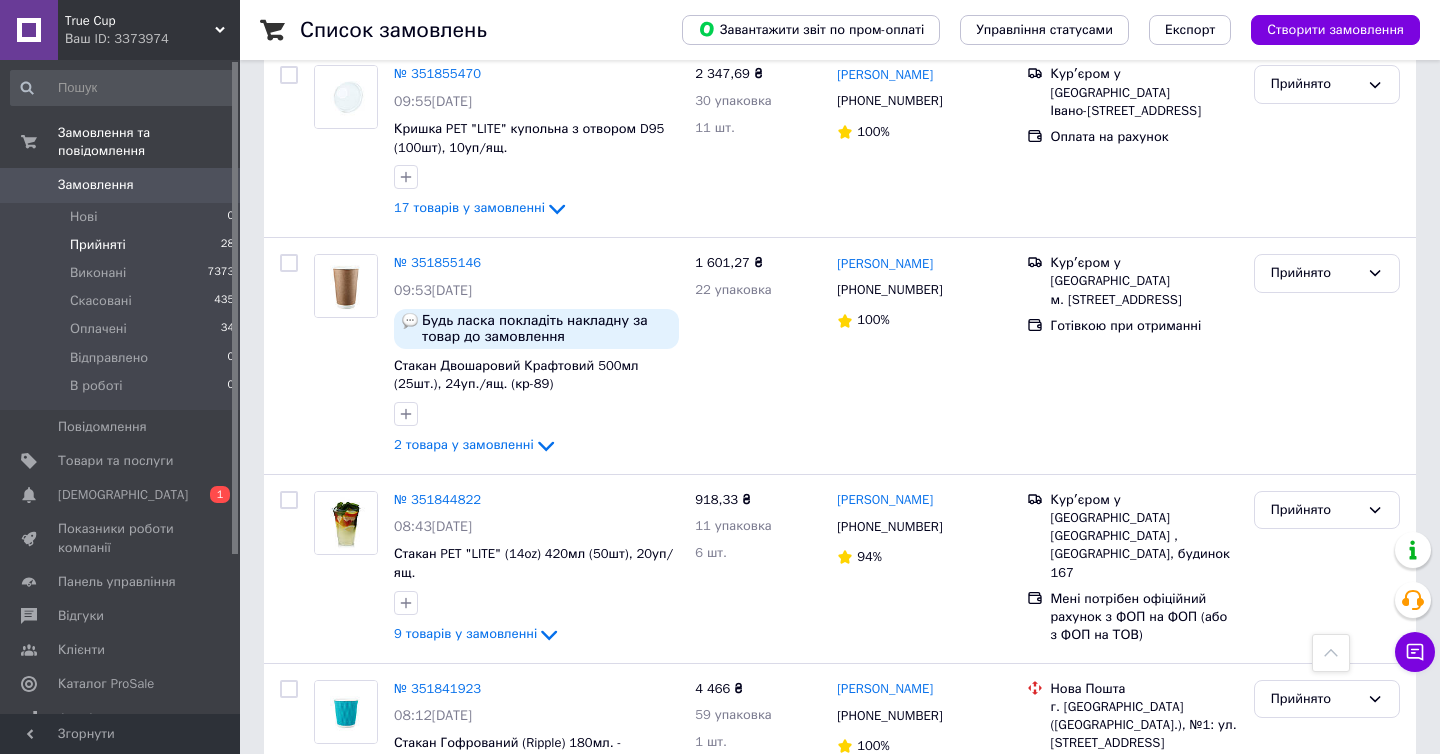 scroll, scrollTop: 1358, scrollLeft: 0, axis: vertical 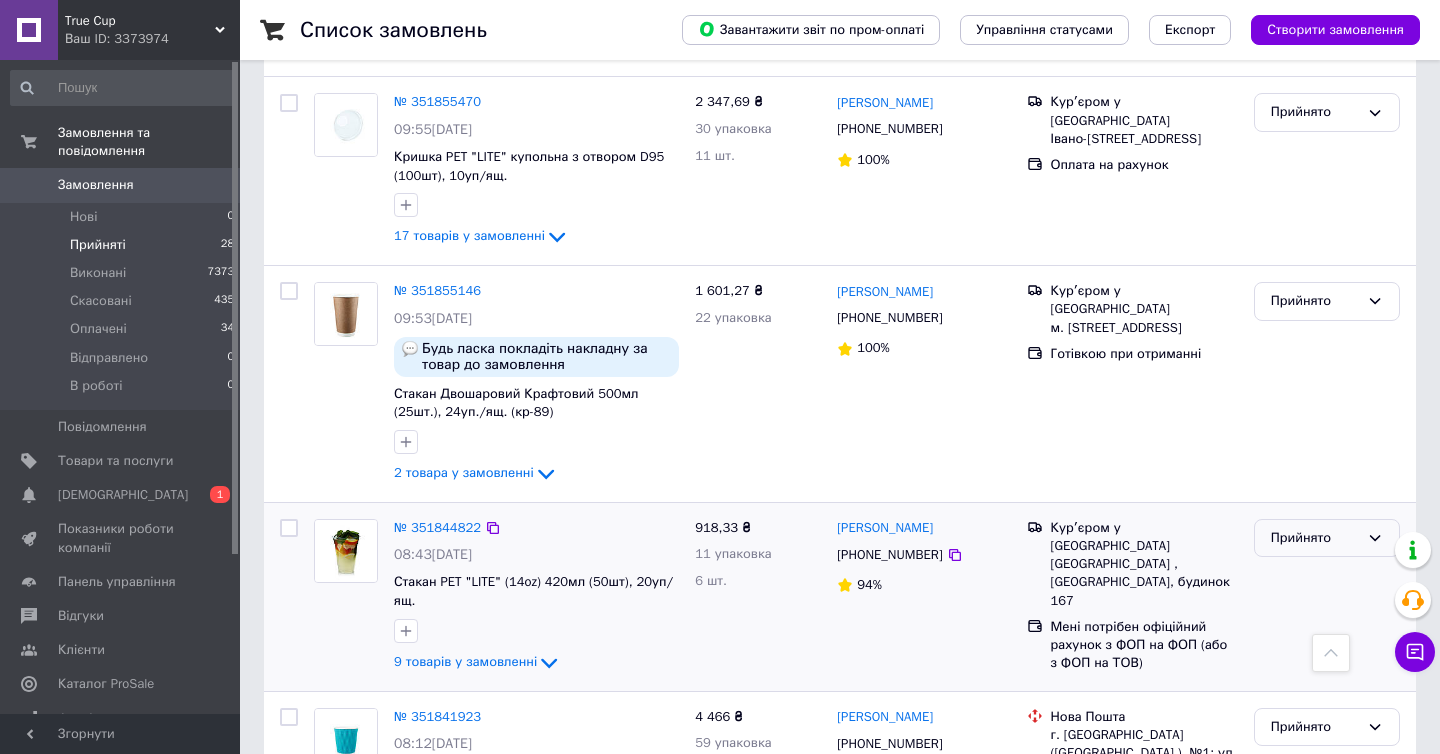 click on "Прийнято" at bounding box center (1315, 538) 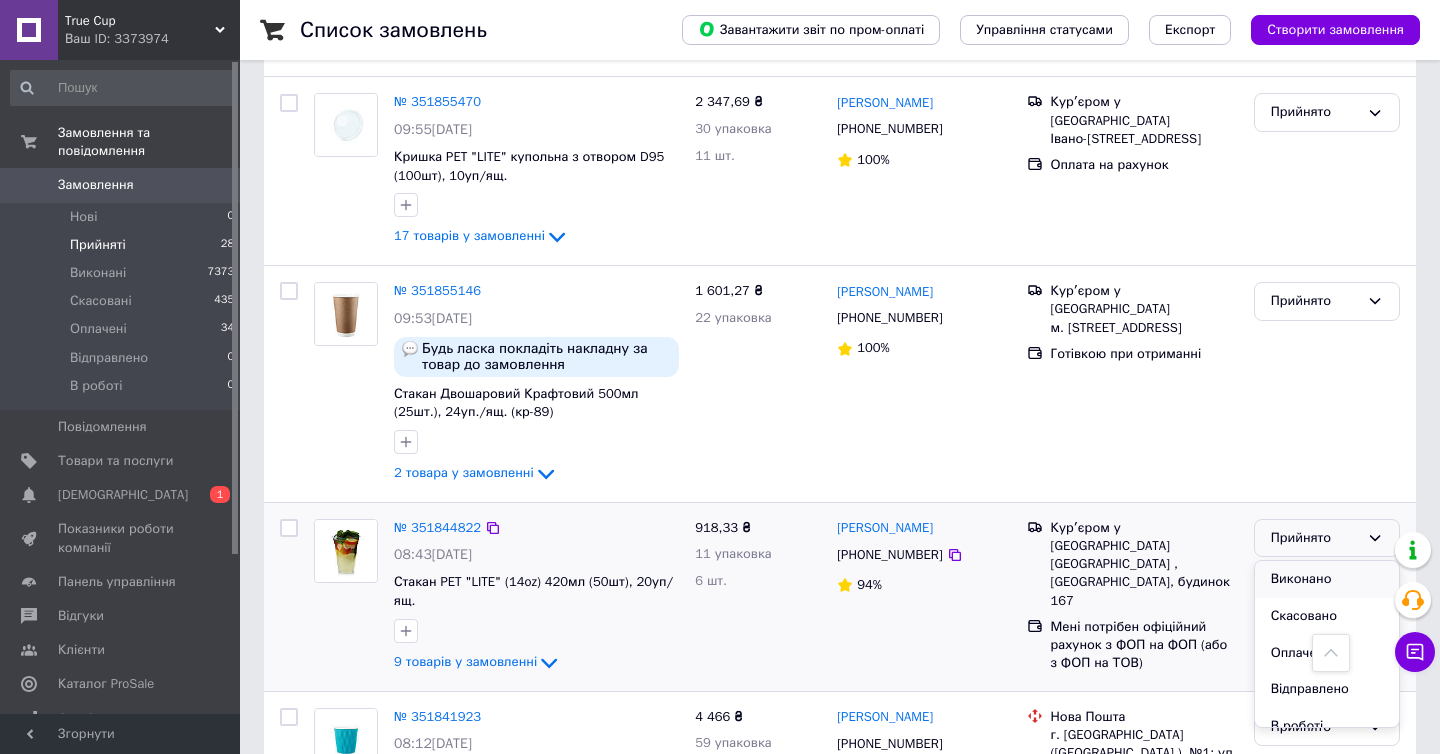 click on "Виконано" at bounding box center [1327, 579] 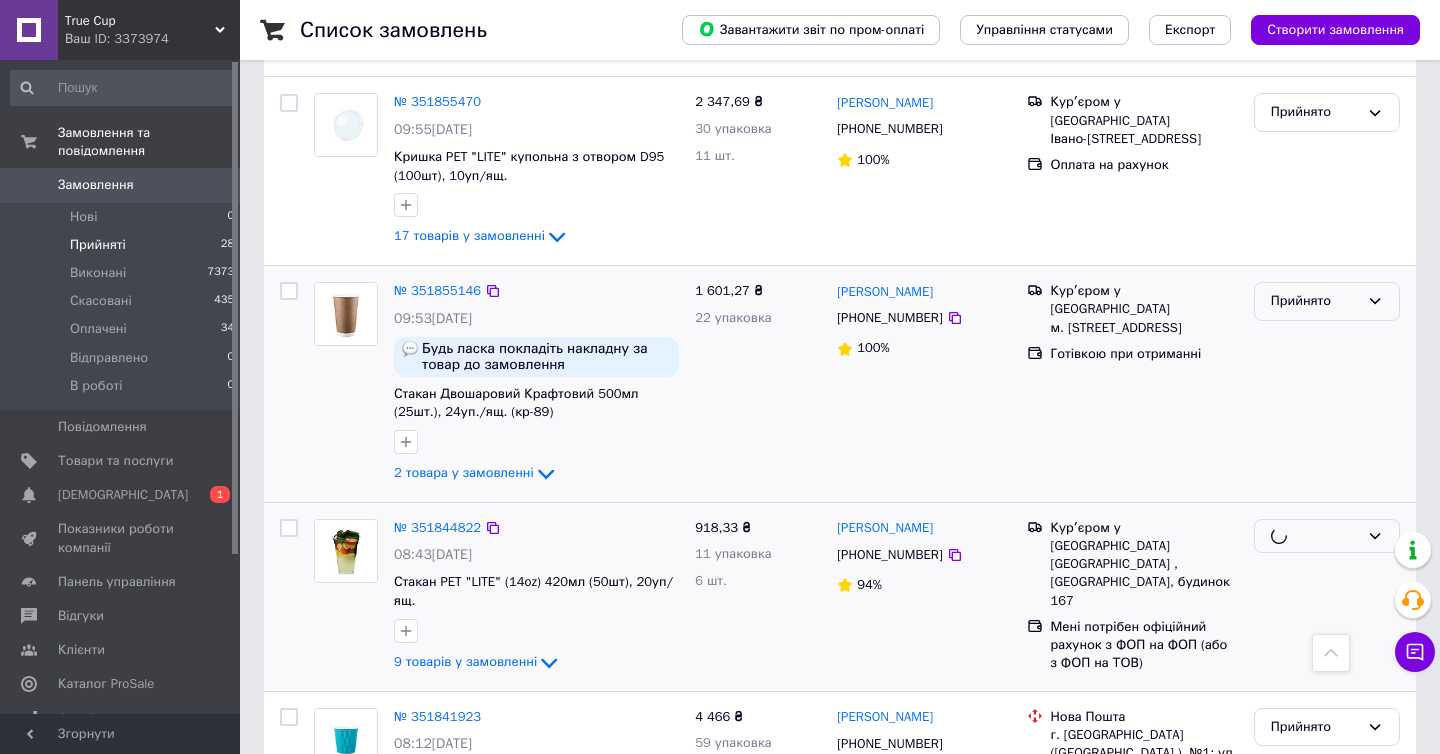 click on "Прийнято" at bounding box center [1315, 301] 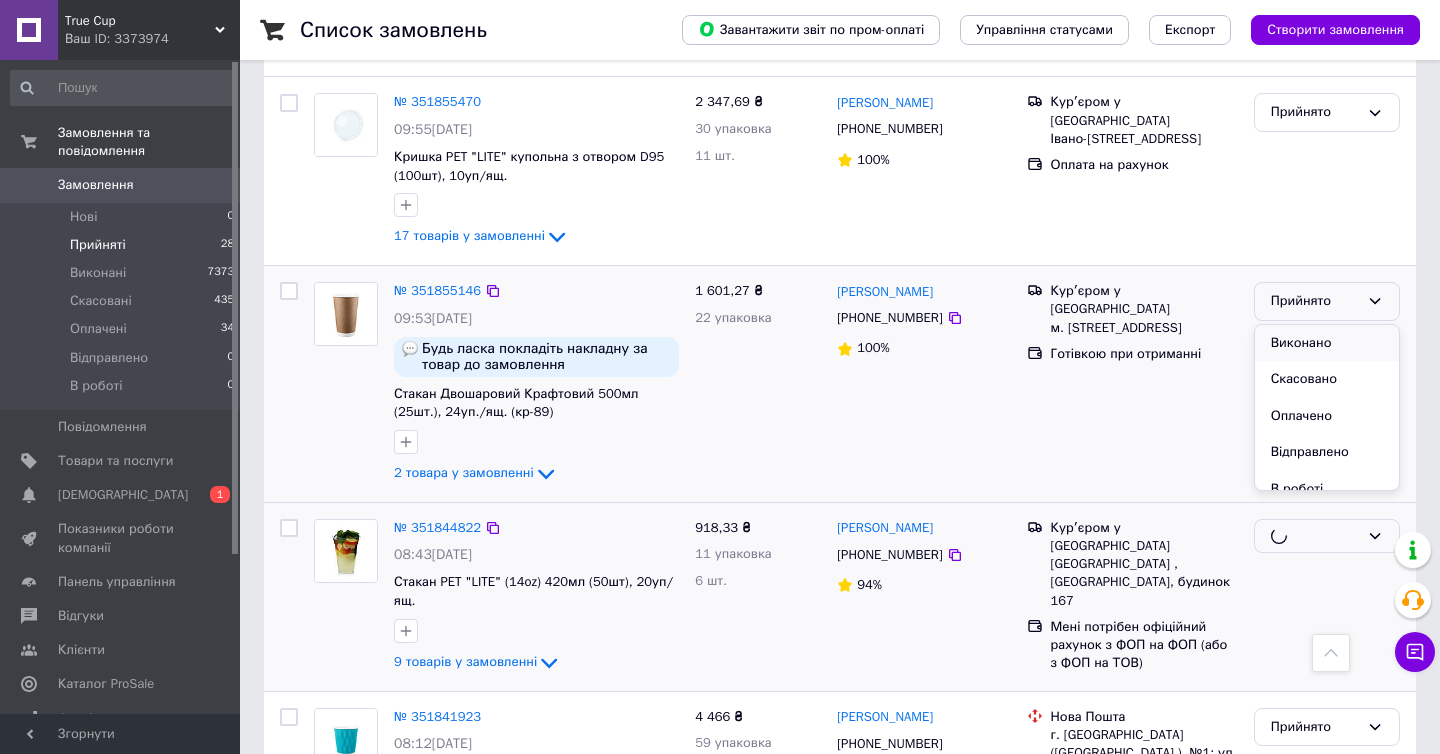 click on "Виконано" at bounding box center (1327, 343) 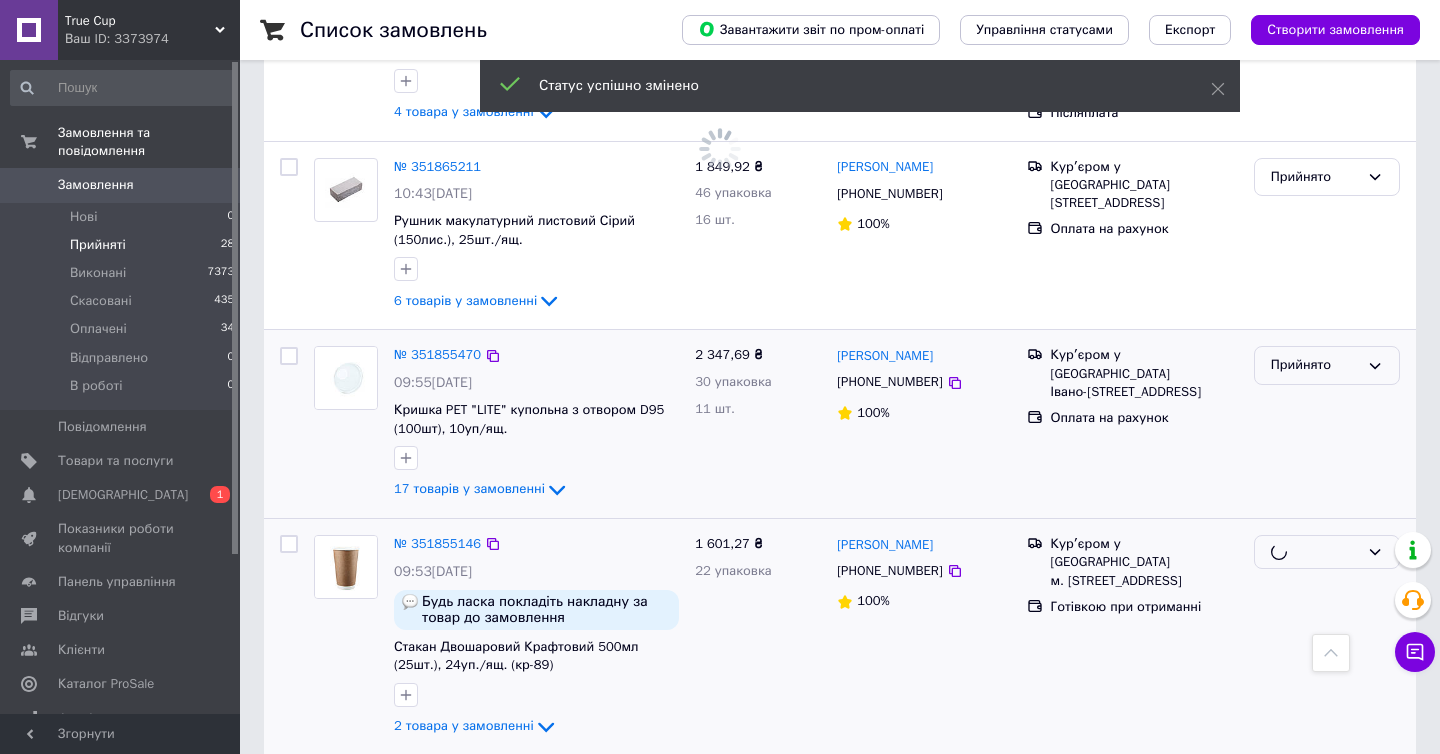 scroll, scrollTop: 1090, scrollLeft: 0, axis: vertical 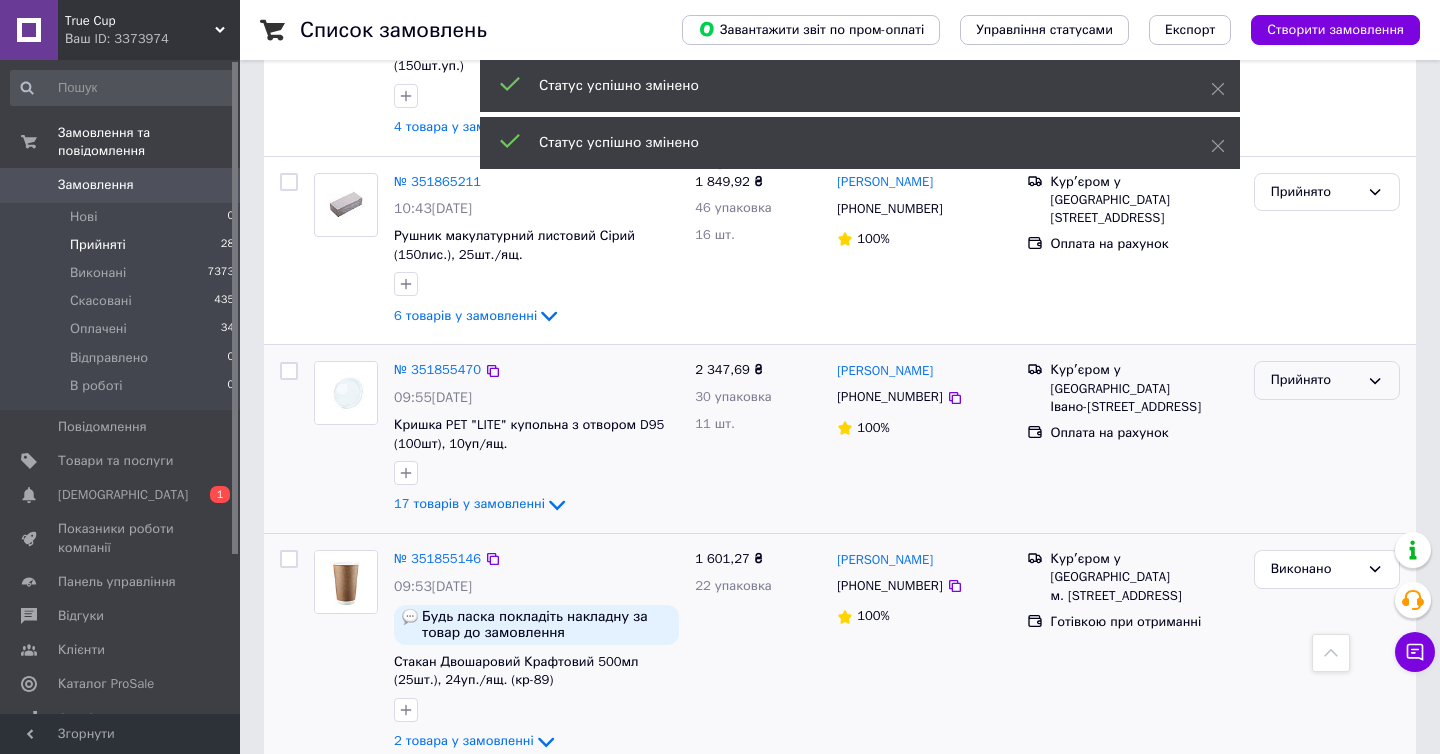 click on "Прийнято" at bounding box center (1315, 380) 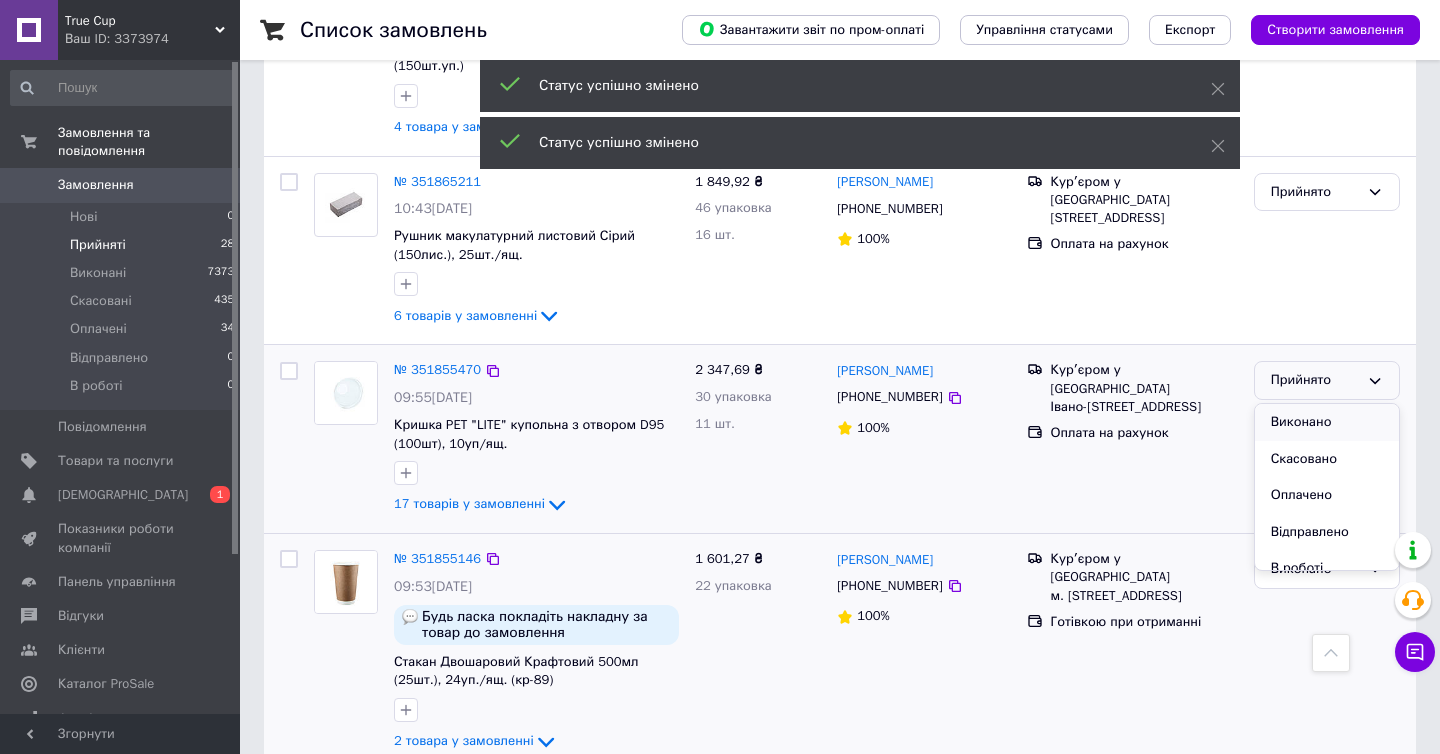click on "Виконано" at bounding box center [1327, 422] 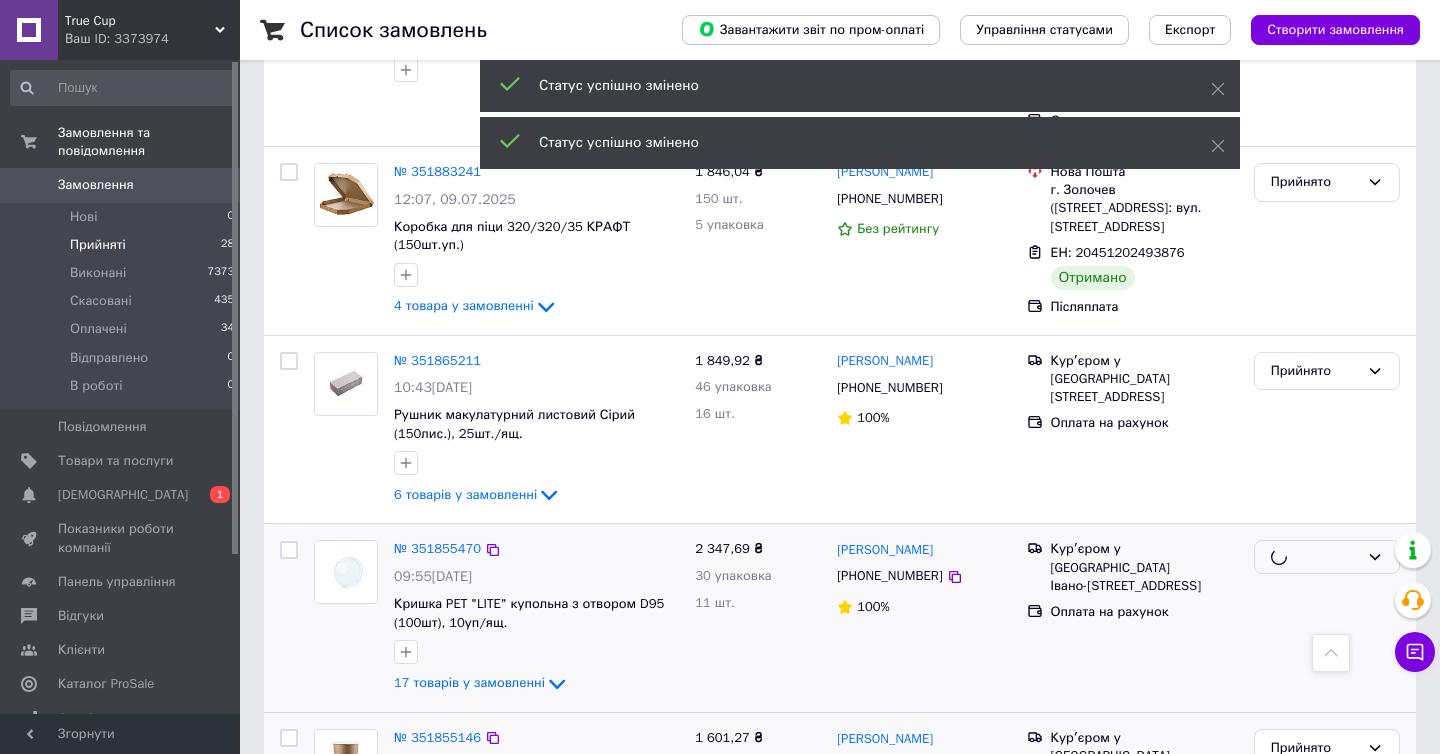 scroll, scrollTop: 864, scrollLeft: 0, axis: vertical 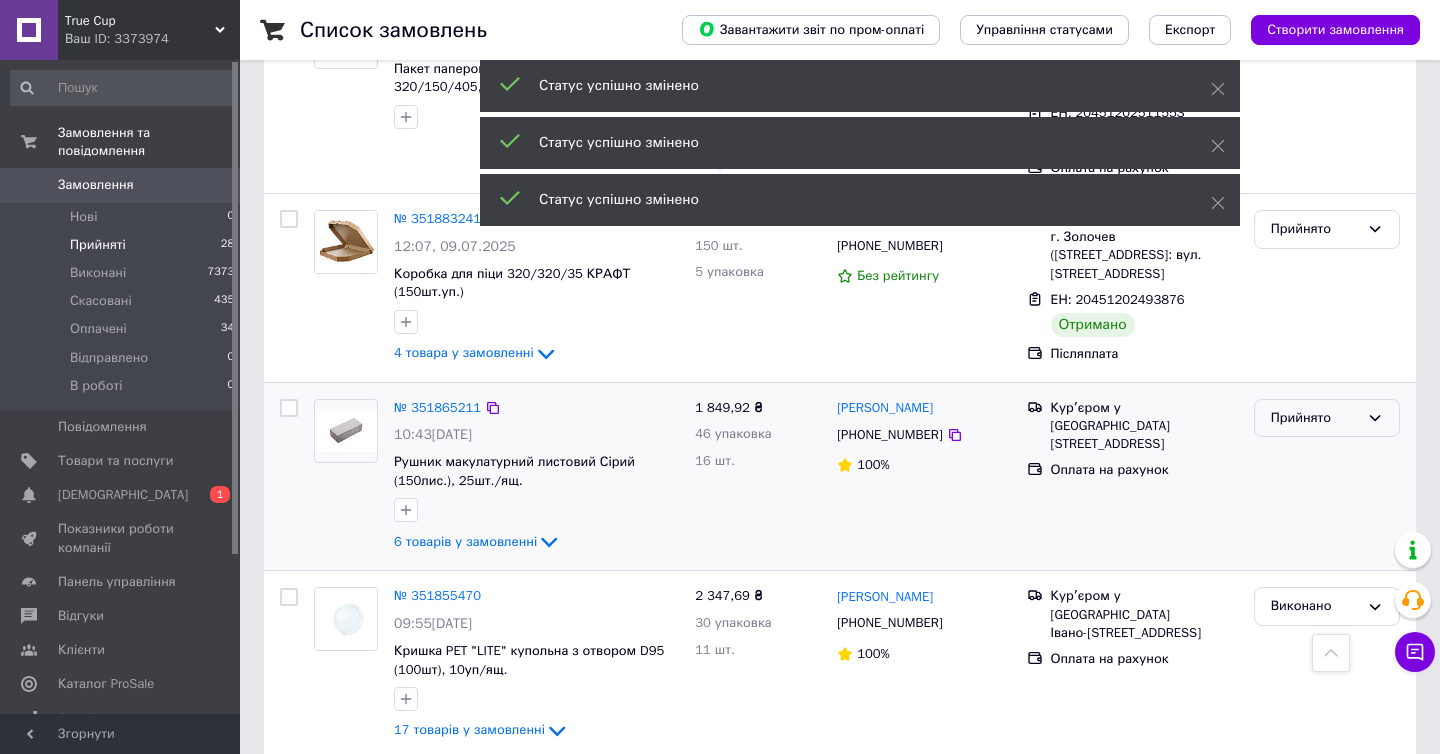 click on "Прийнято" at bounding box center (1315, 418) 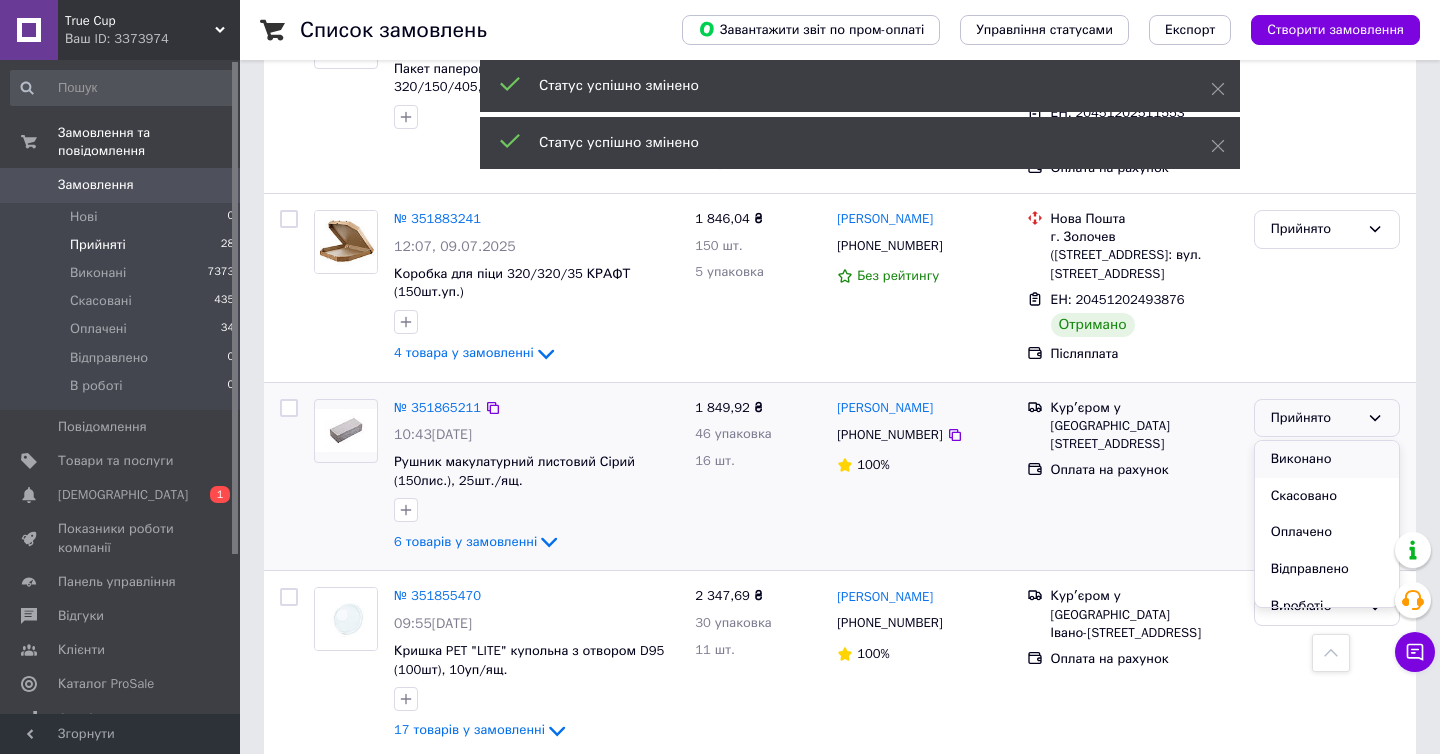click on "Виконано" at bounding box center [1327, 459] 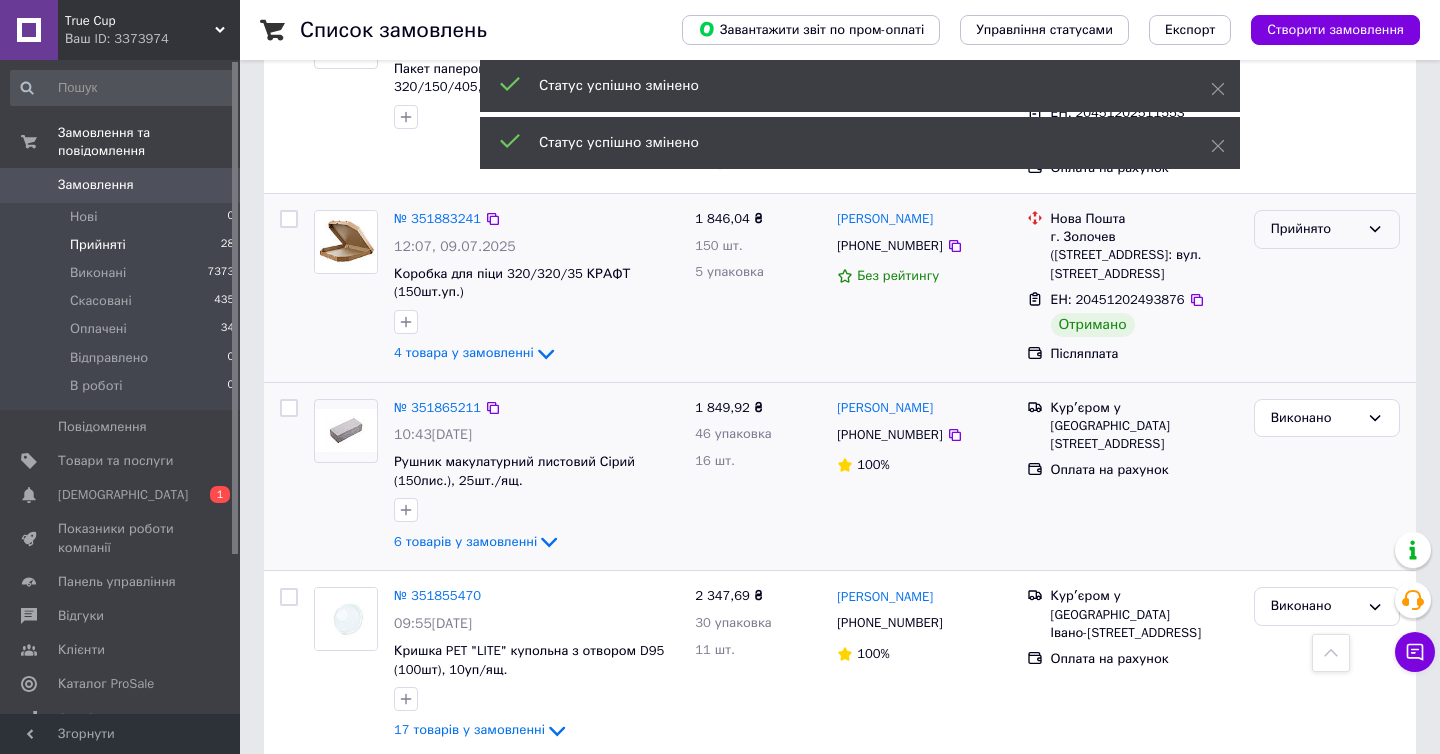 click on "Прийнято" at bounding box center (1315, 229) 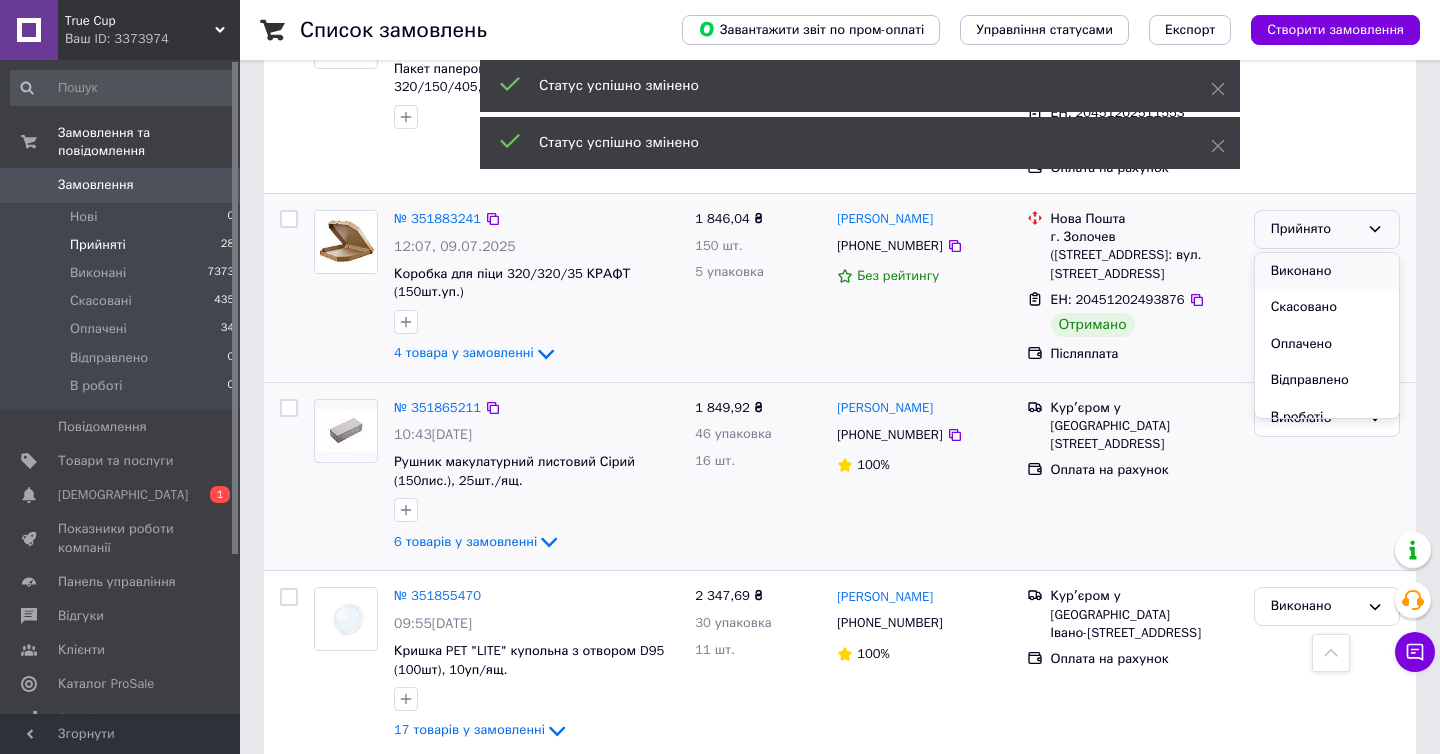 click on "Виконано" at bounding box center [1327, 271] 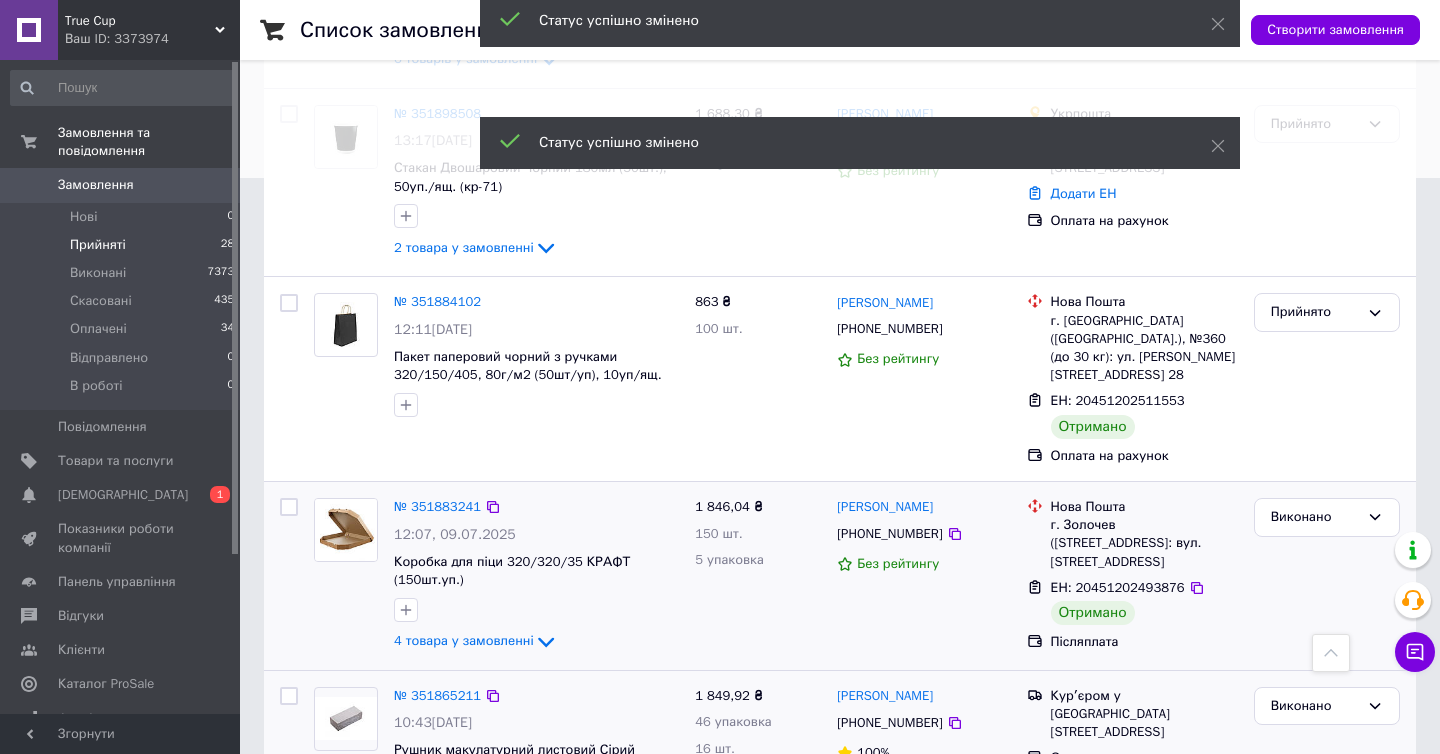 scroll, scrollTop: 570, scrollLeft: 0, axis: vertical 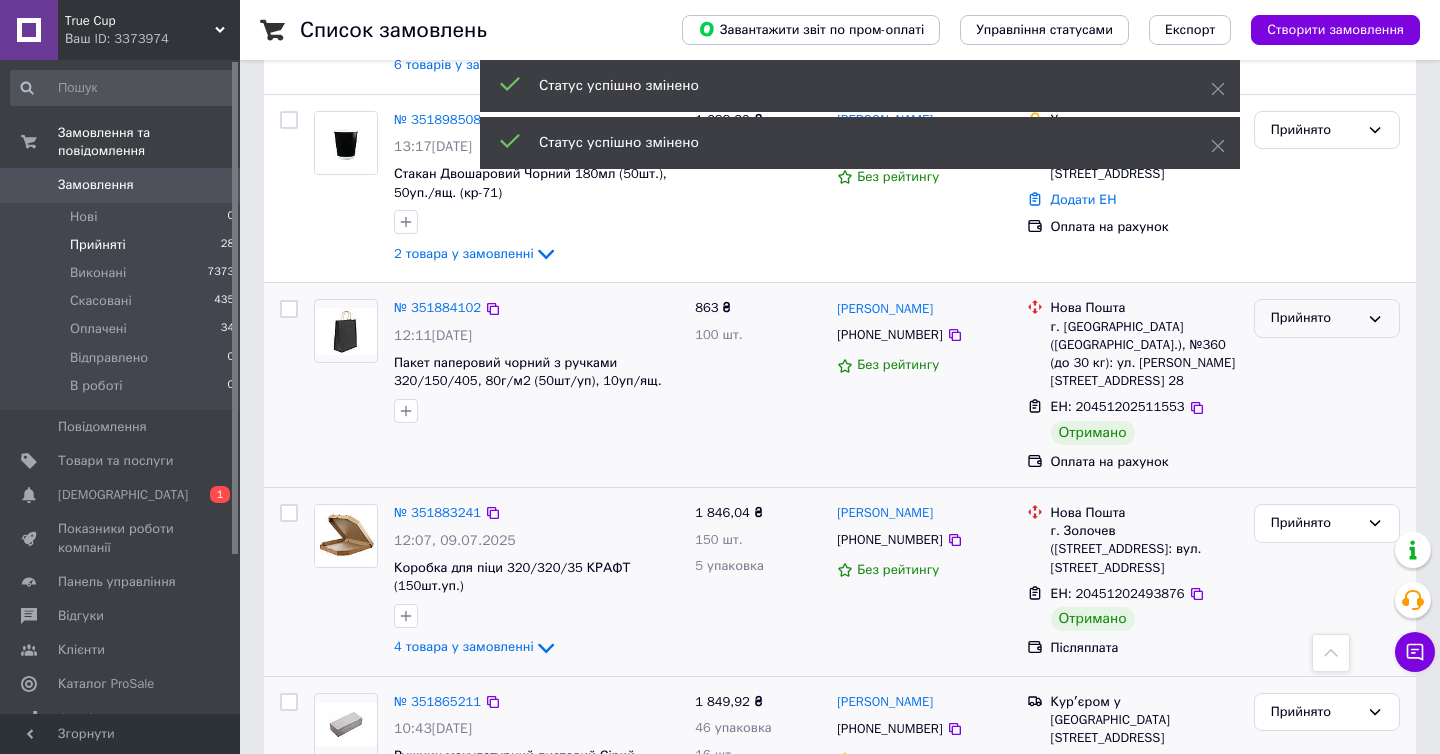 click on "Прийнято" at bounding box center (1315, 318) 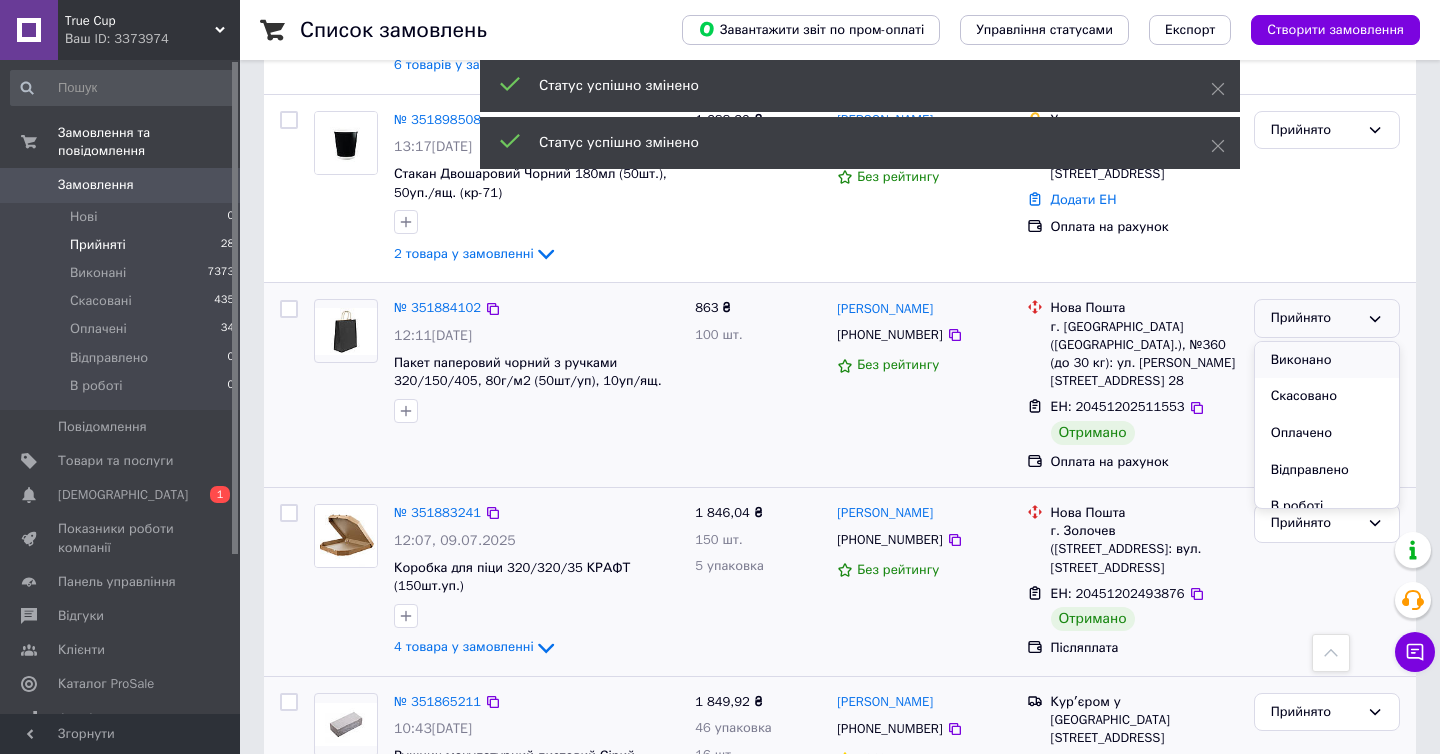 click on "Виконано" at bounding box center [1327, 360] 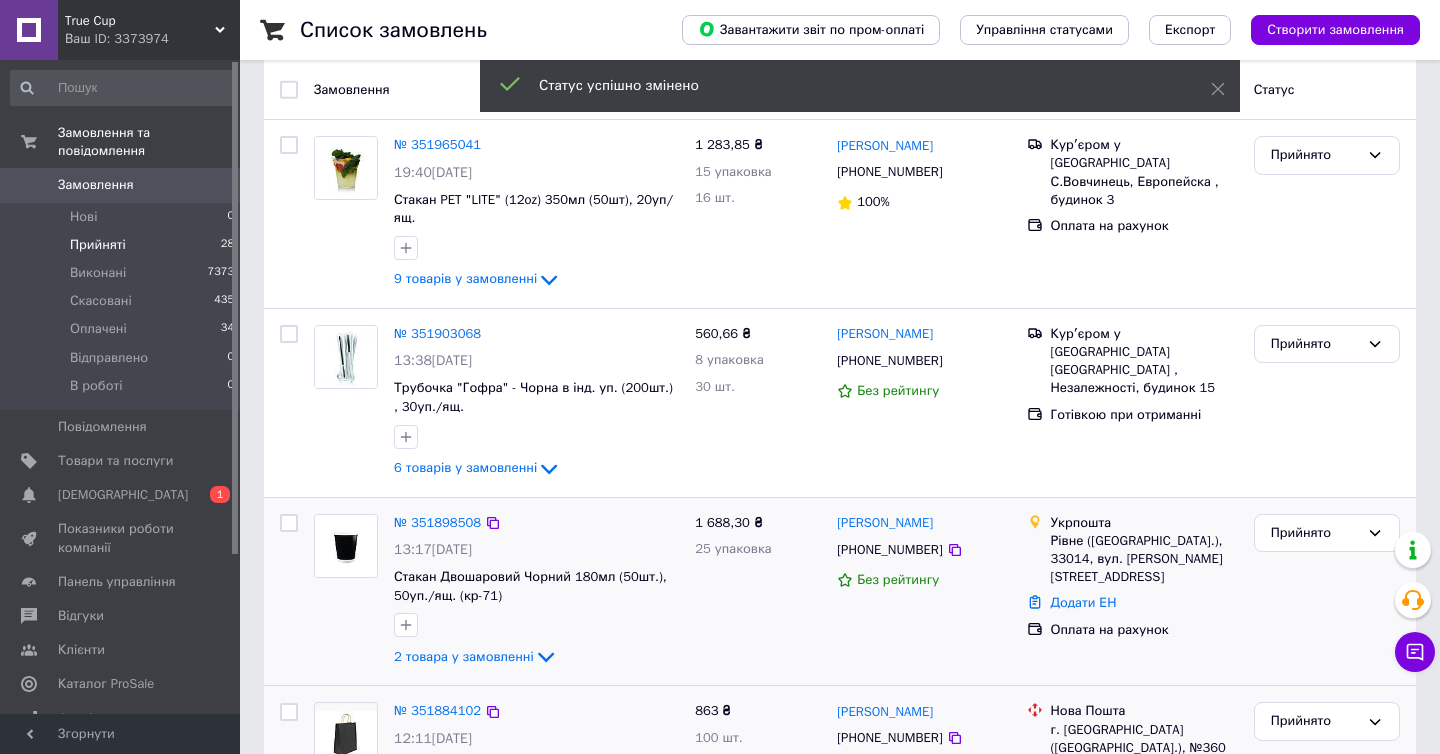 scroll, scrollTop: 0, scrollLeft: 0, axis: both 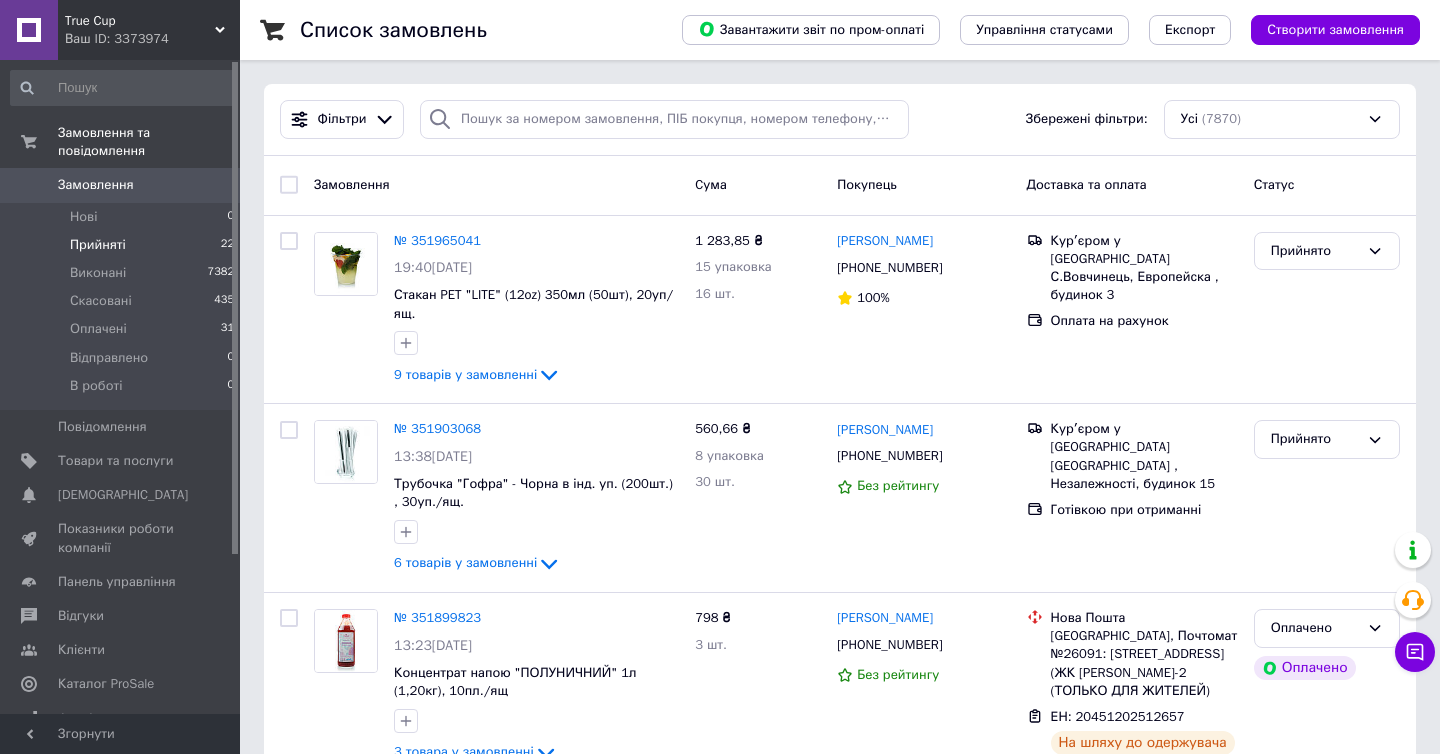 click on "Прийняті 22" at bounding box center (123, 245) 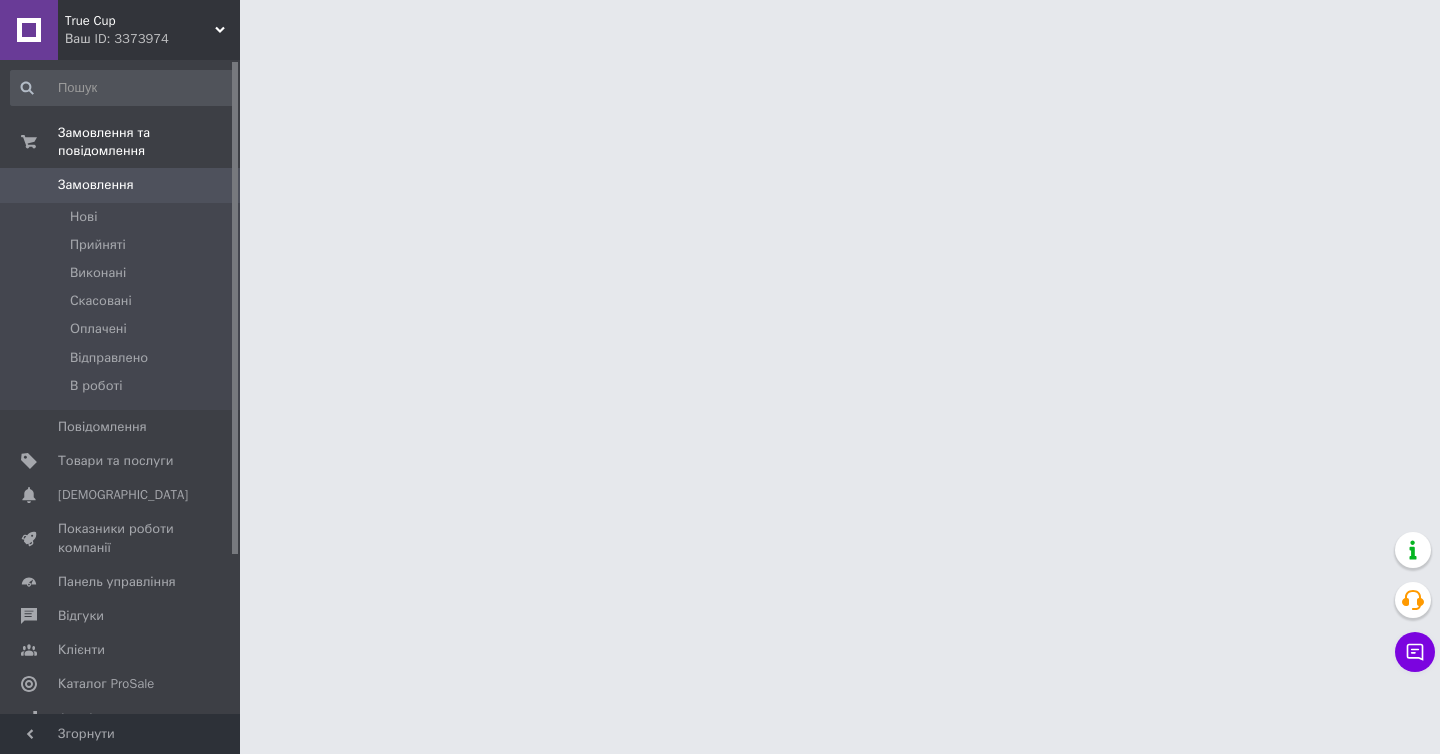 scroll, scrollTop: 0, scrollLeft: 0, axis: both 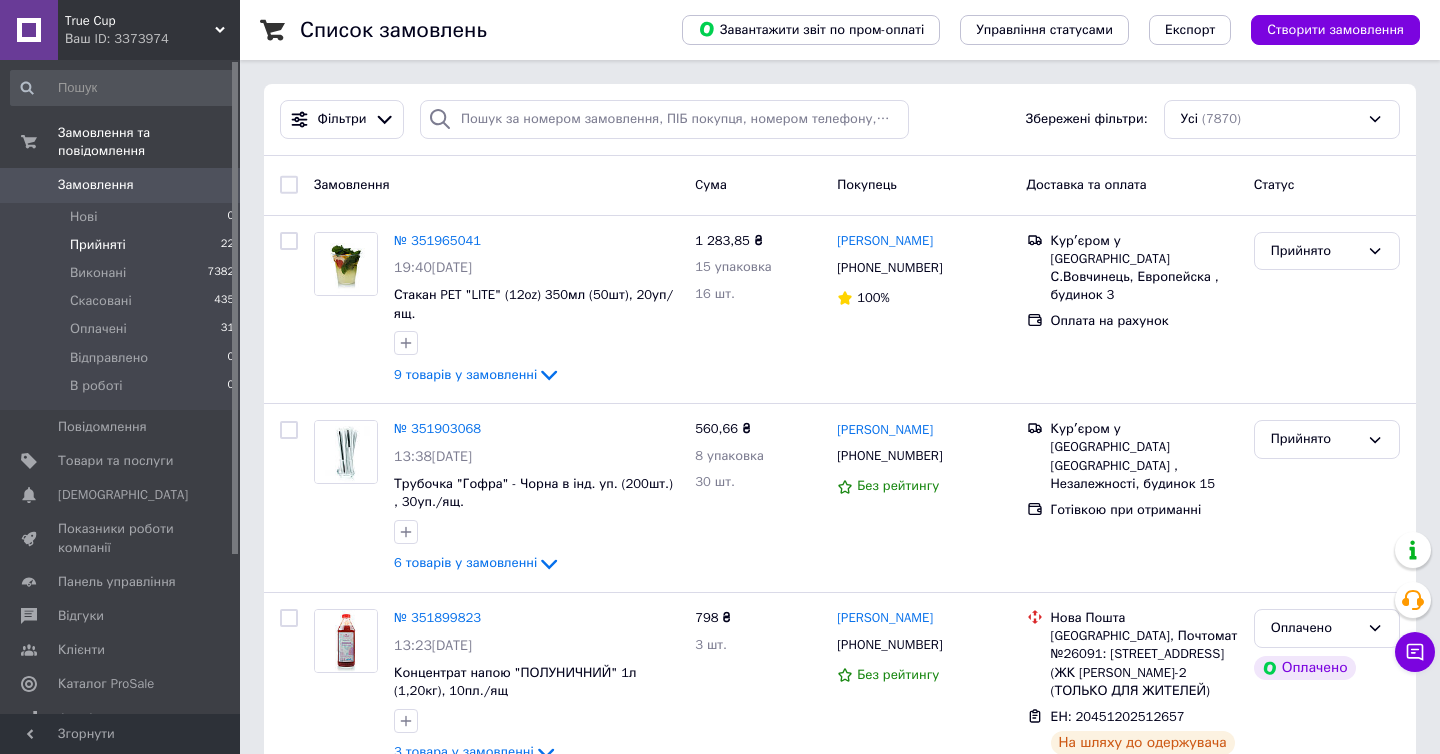 click on "Прийняті 22" at bounding box center [123, 245] 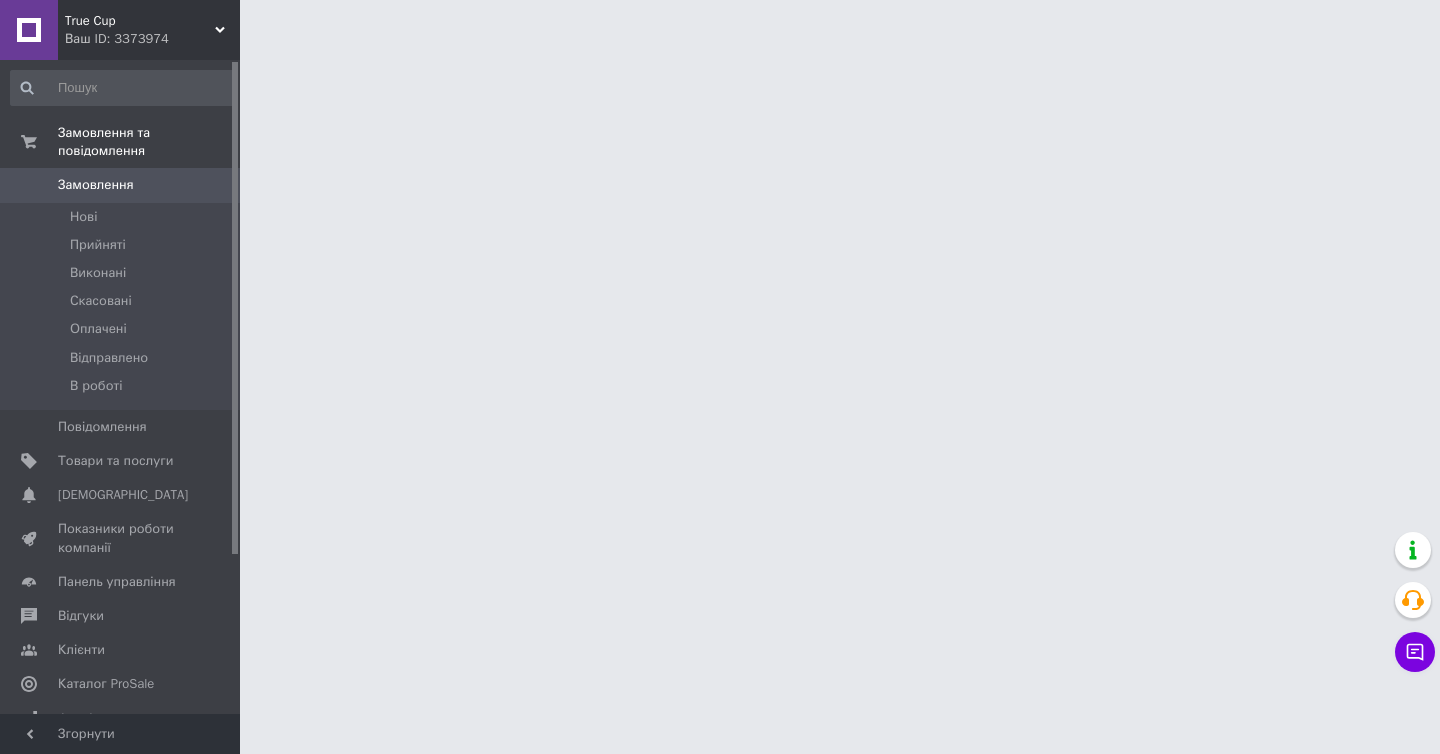 scroll, scrollTop: 0, scrollLeft: 0, axis: both 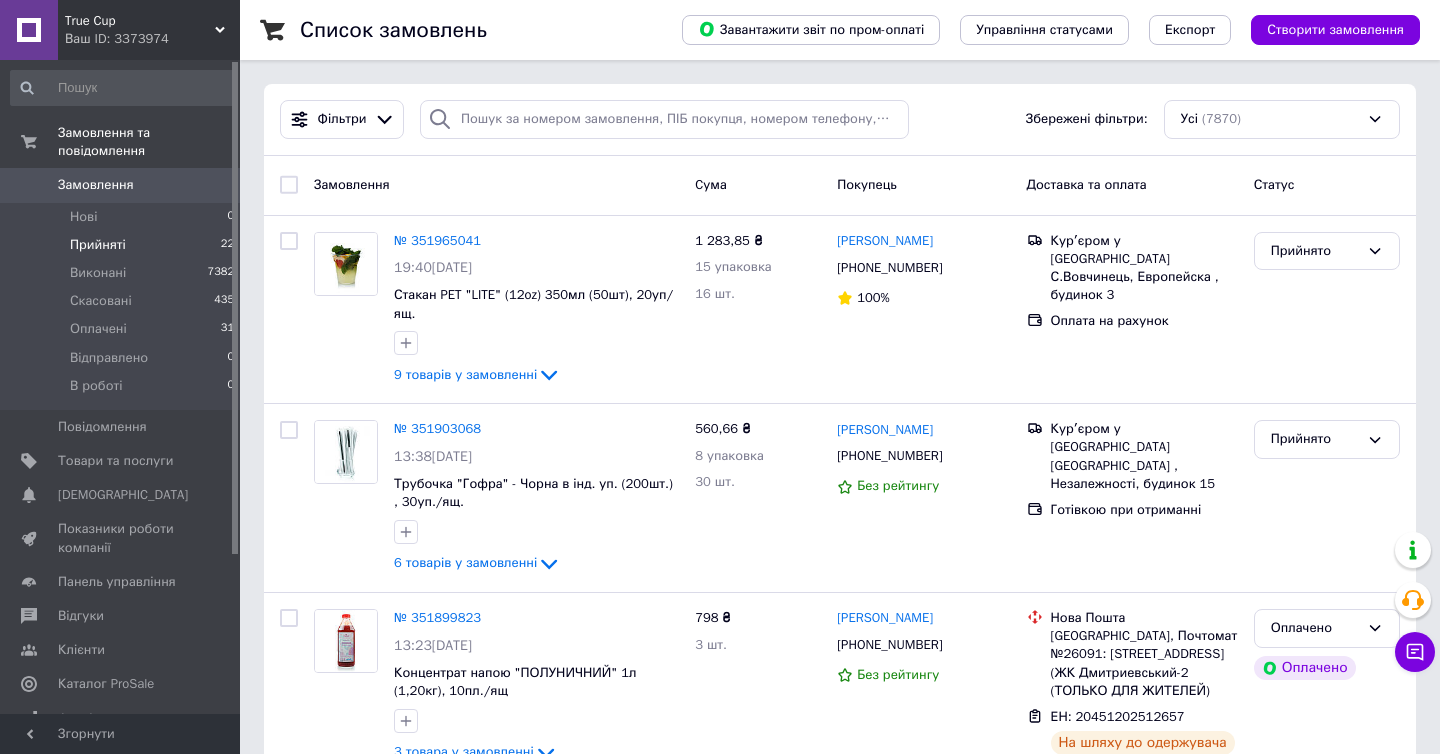 click on "Прийняті" at bounding box center [98, 245] 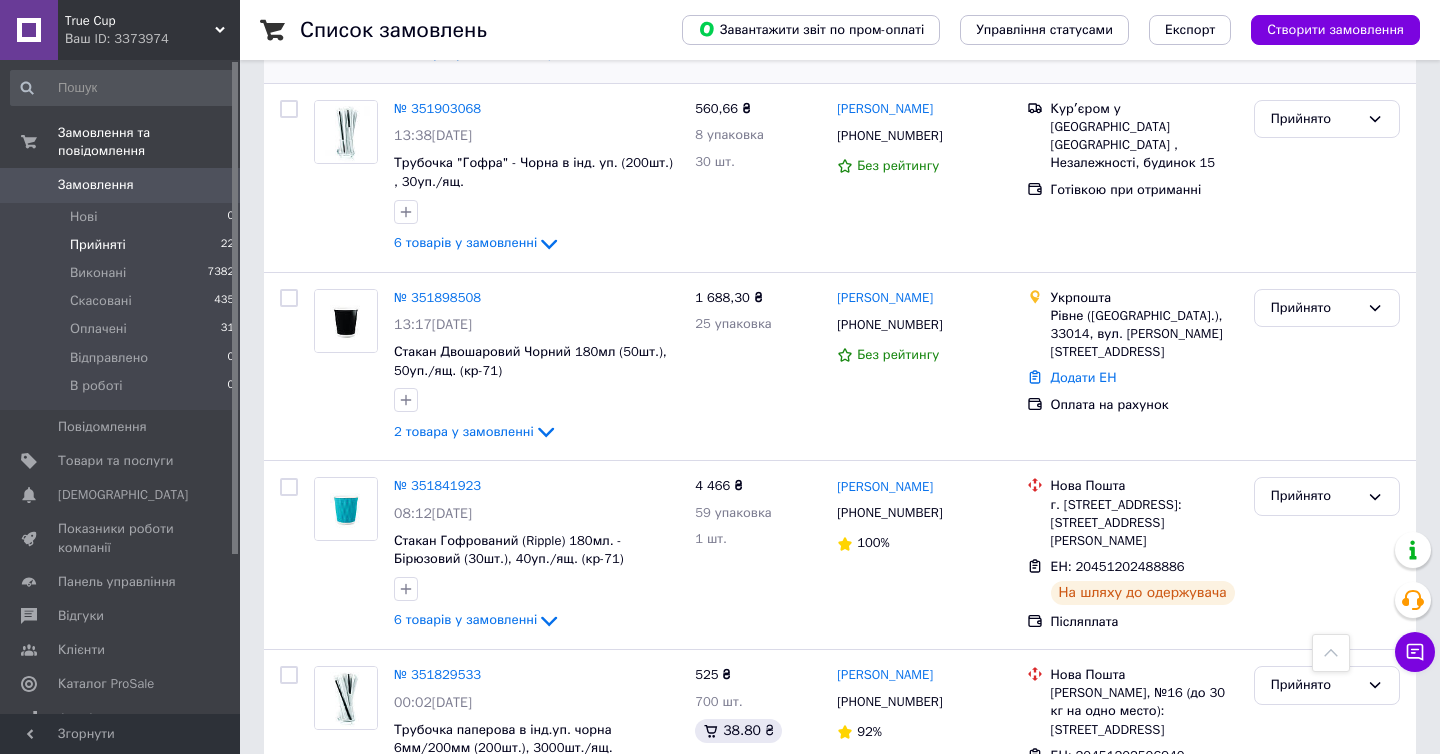 scroll, scrollTop: 0, scrollLeft: 0, axis: both 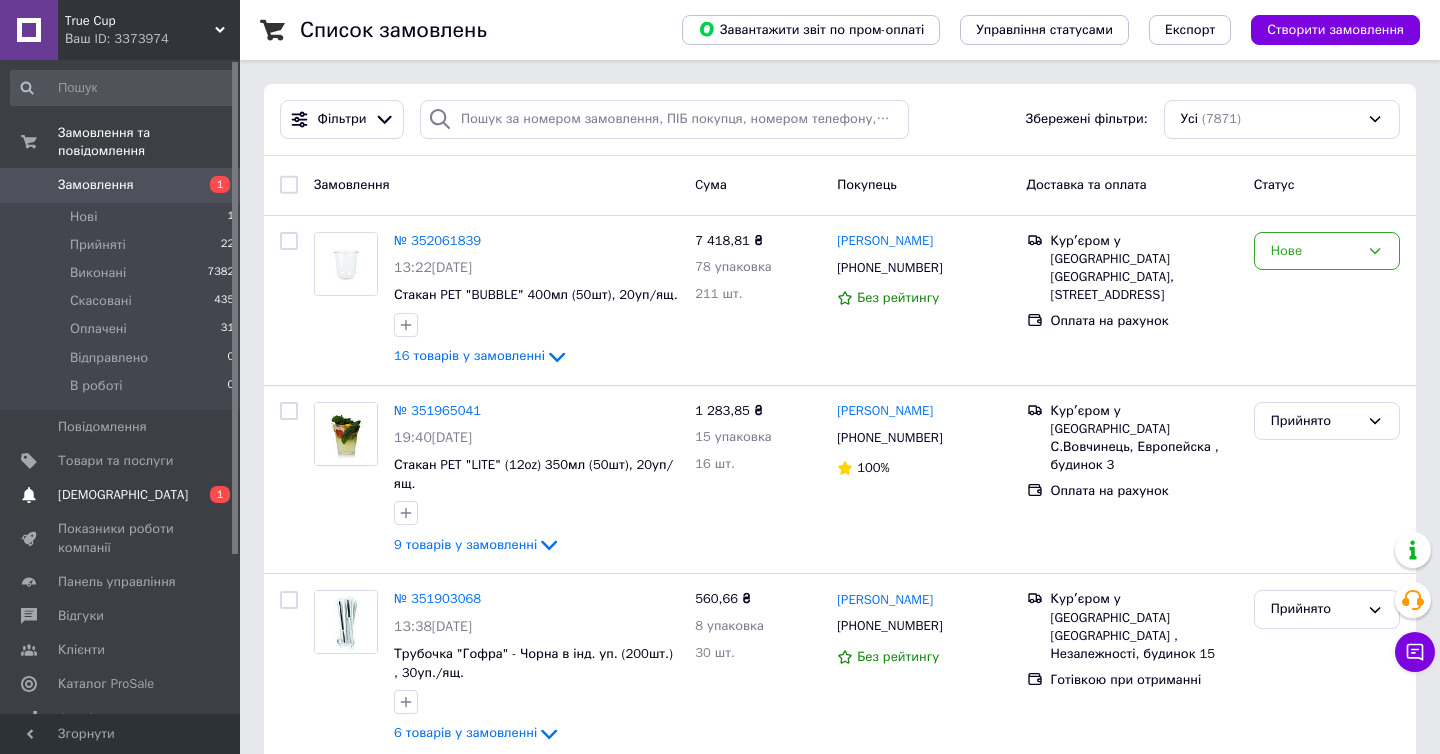 click on "[DEMOGRAPHIC_DATA]" at bounding box center (123, 495) 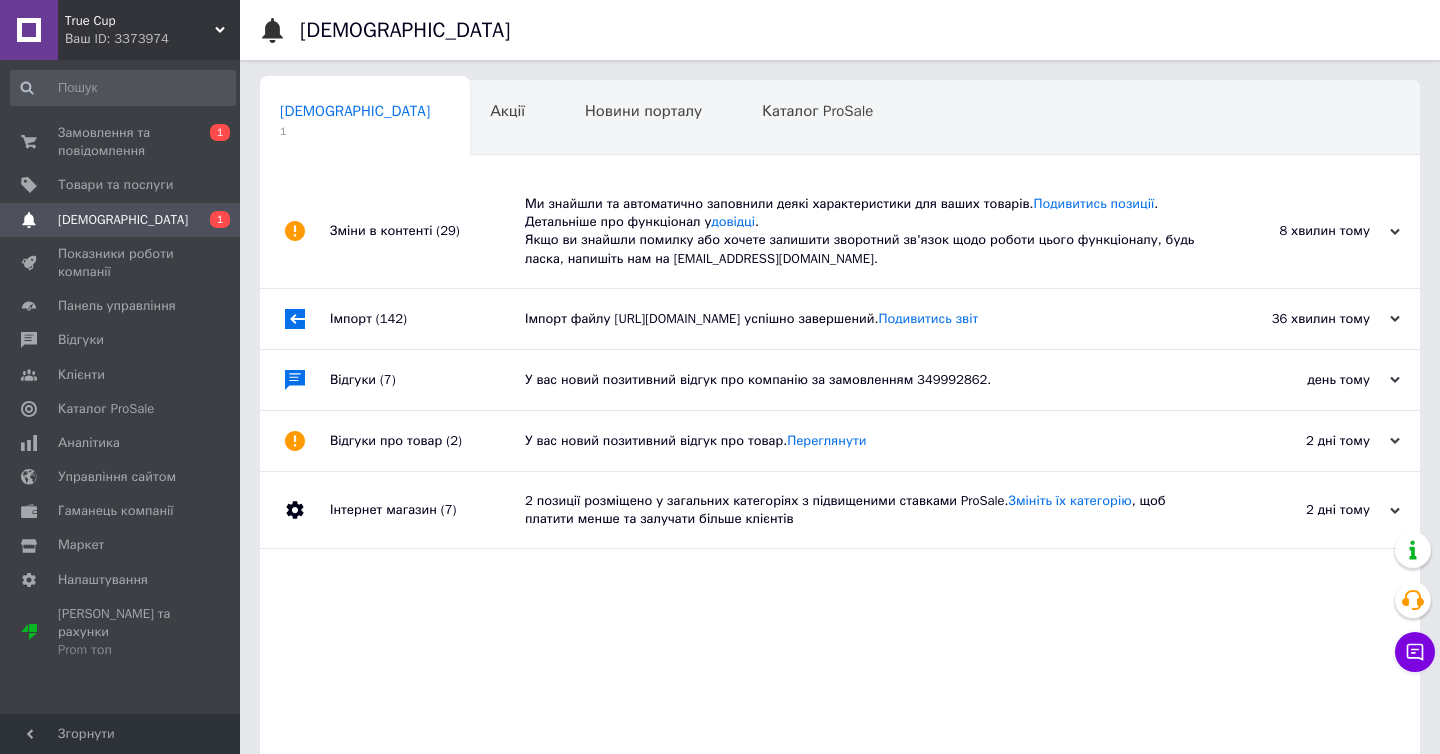 click on "Ми знайшли та автоматично заповнили деякі характеристики для ваших товарів.  Подивитись позиції . Детальніше про функціонал у  довідці . Якщо ви знайшли помилку або хочете залишити зворотний зв'язок щодо роботи цього функціоналу, будь ласка, напишіть нам на moderation@prom.ua." at bounding box center [862, 231] 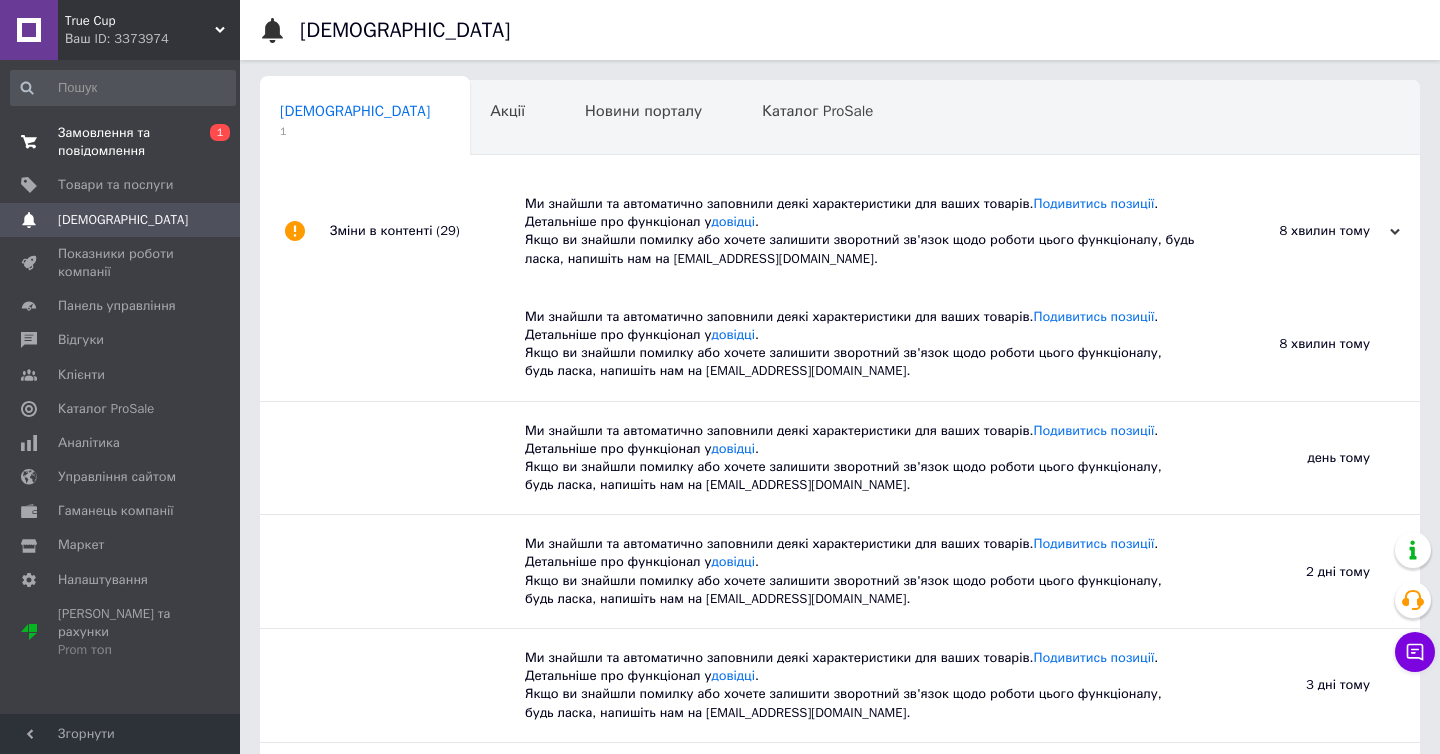 click on "Замовлення та повідомлення" at bounding box center (121, 142) 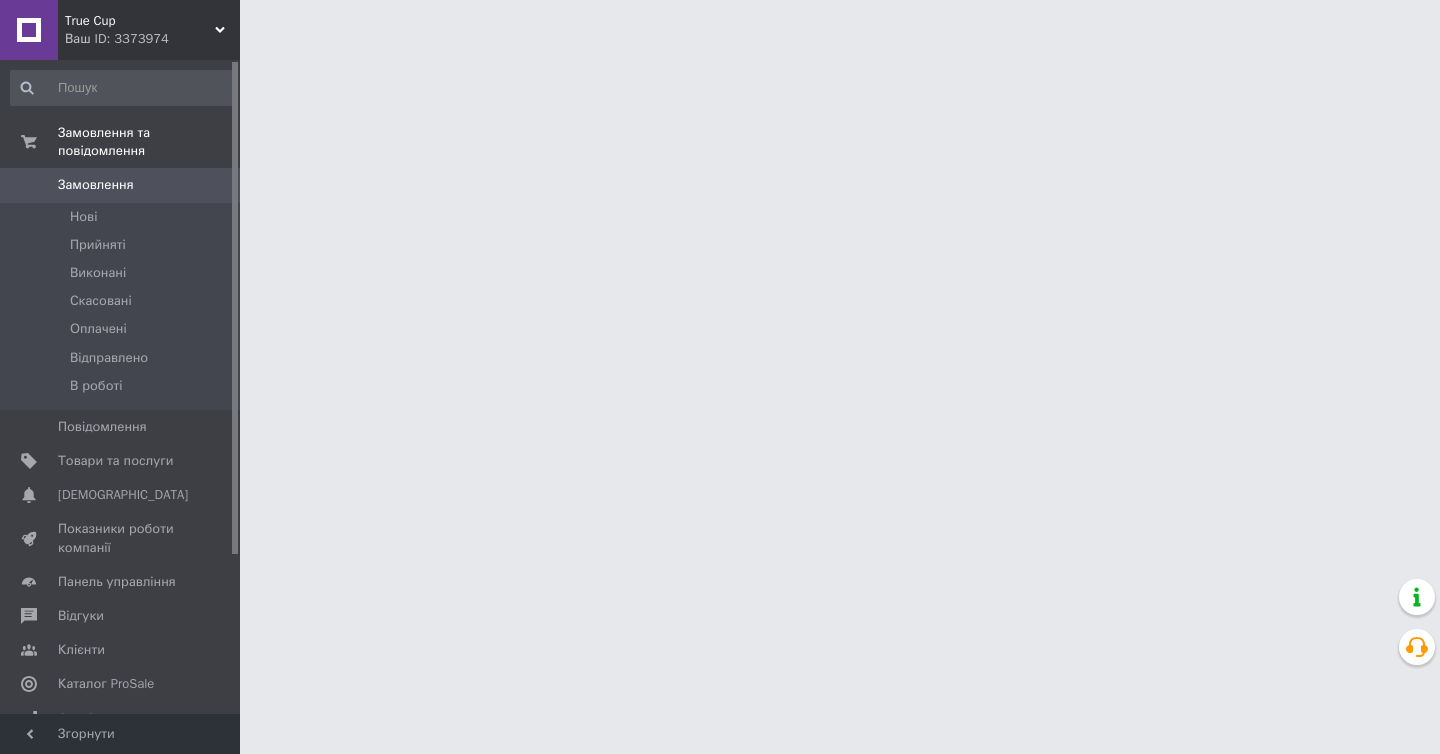 scroll, scrollTop: 0, scrollLeft: 0, axis: both 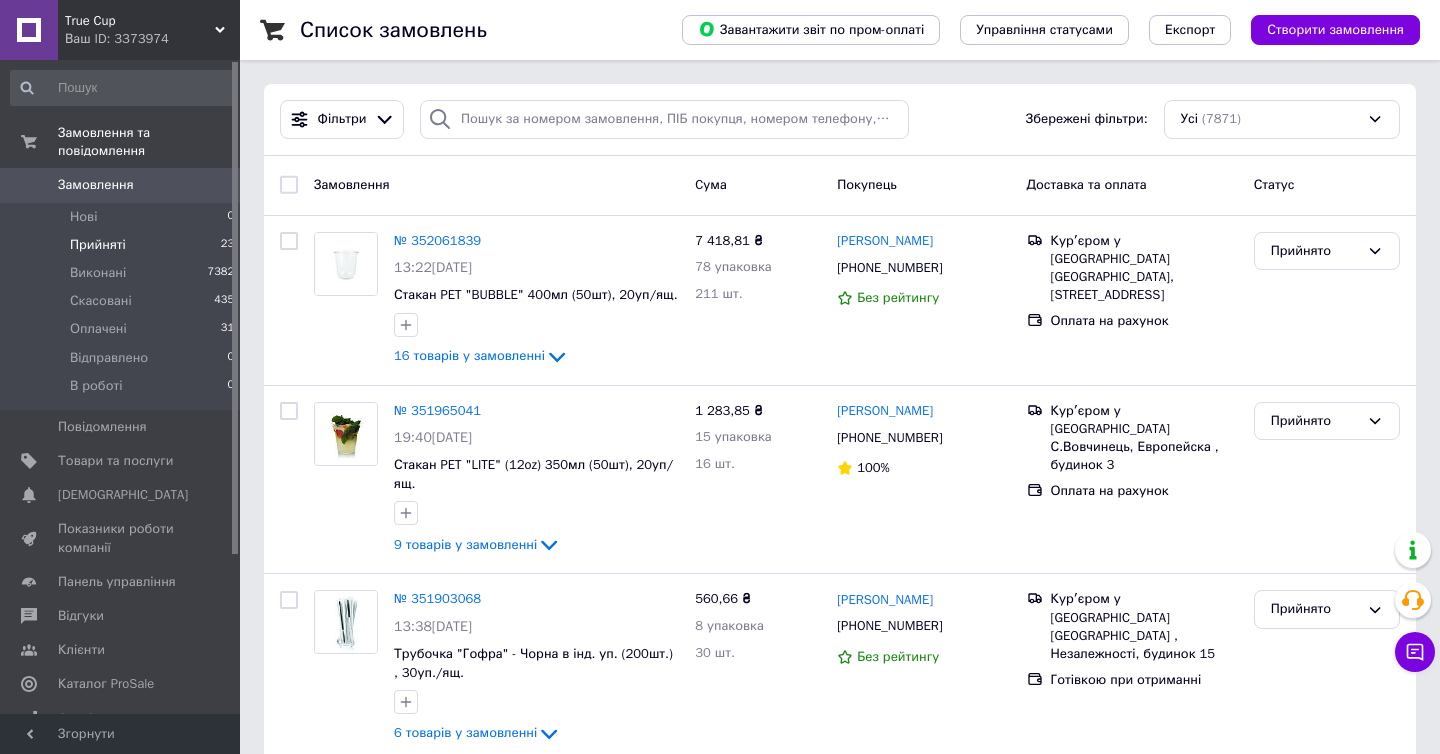 click on "Прийняті 23" at bounding box center [123, 245] 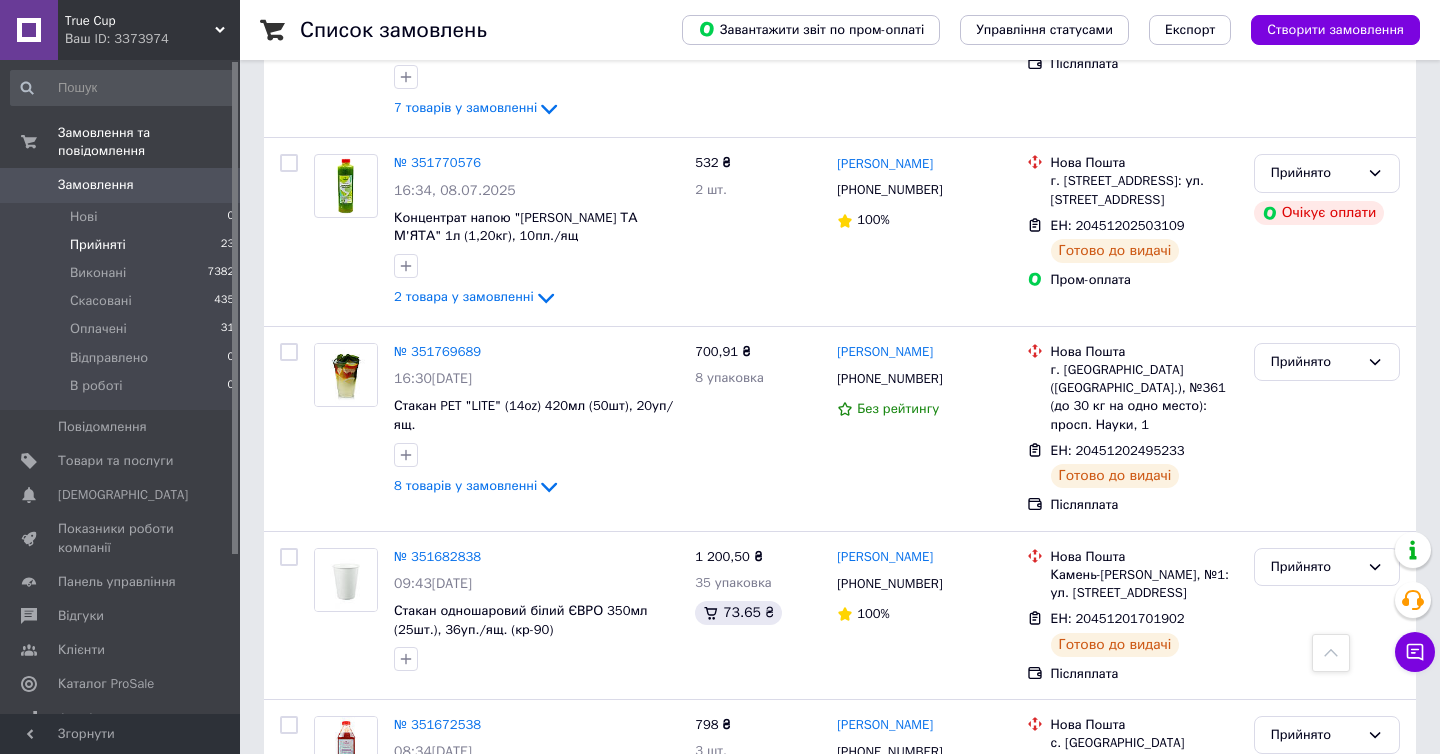 scroll, scrollTop: 3944, scrollLeft: 0, axis: vertical 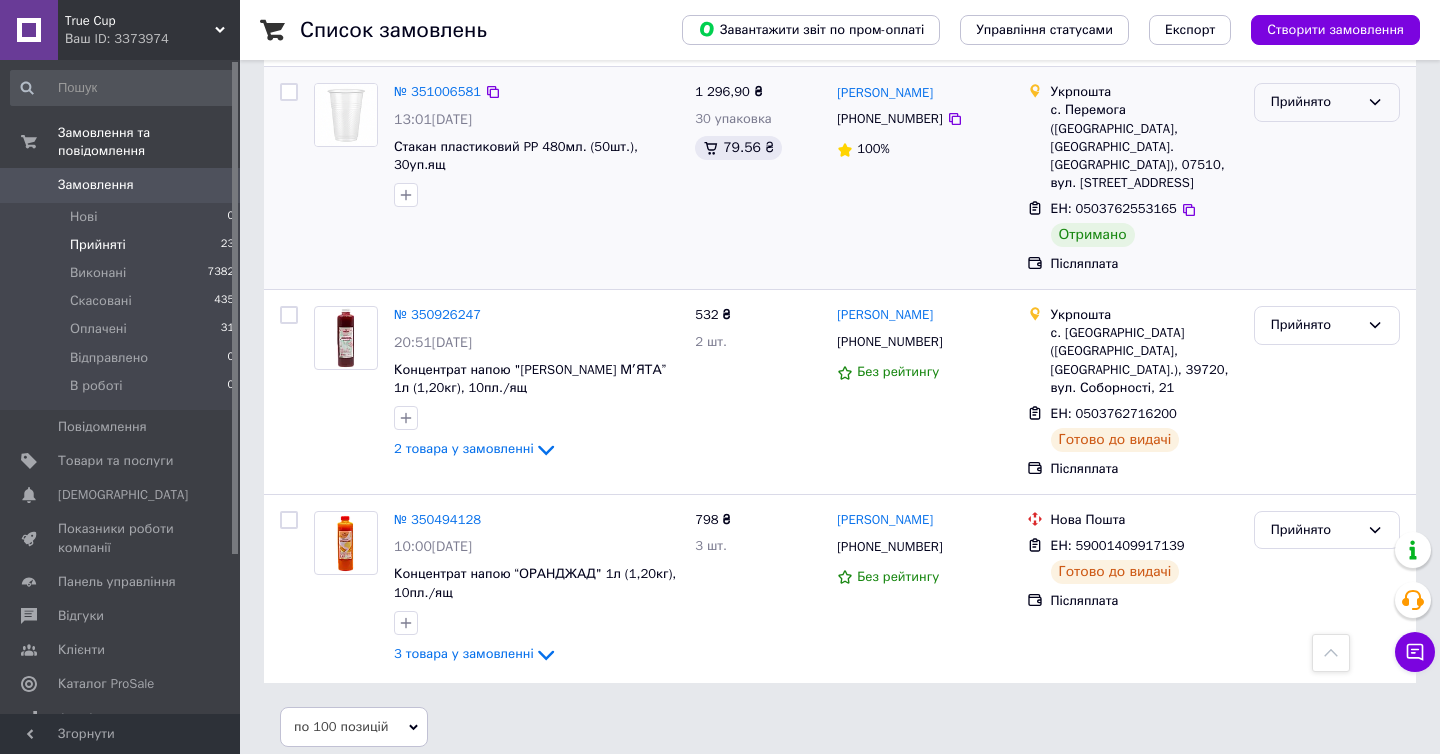 click on "Прийнято" at bounding box center (1315, 102) 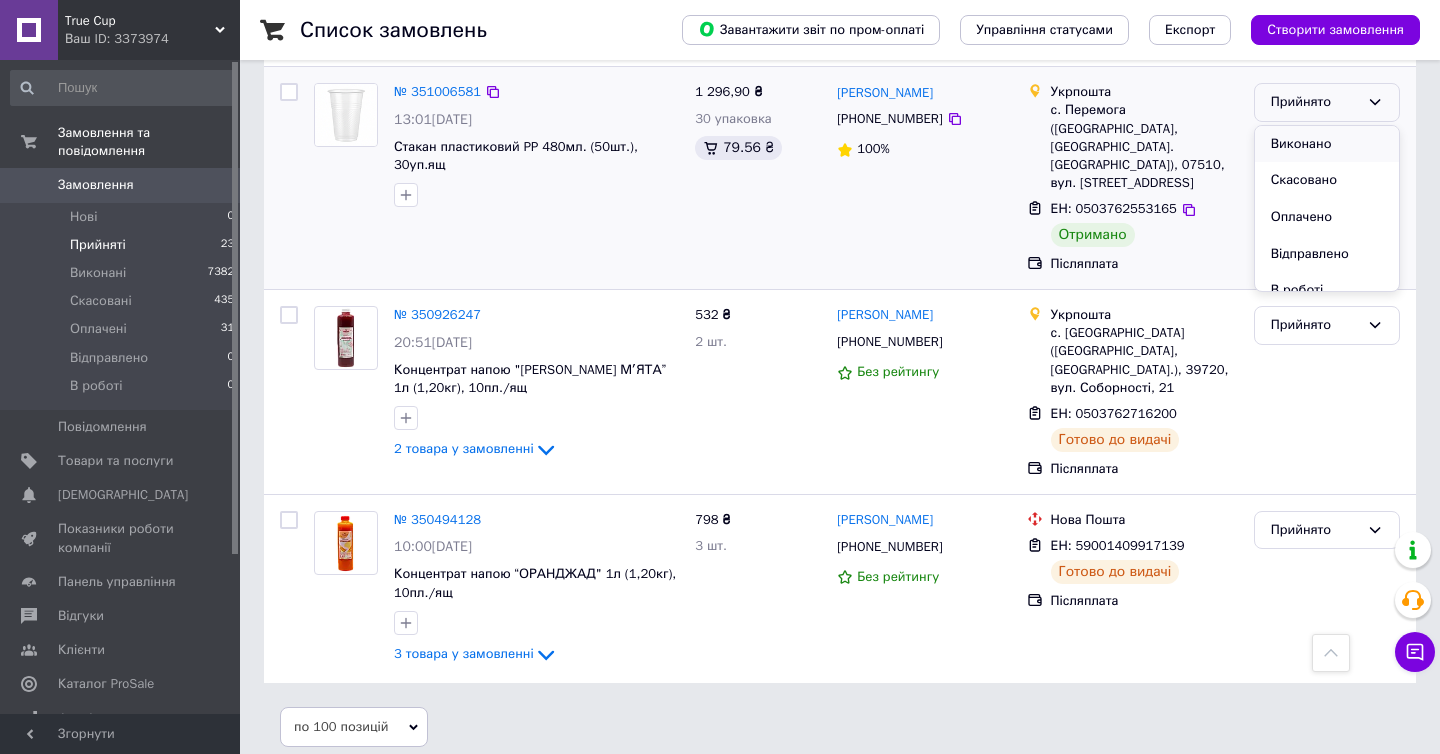click on "Виконано" at bounding box center [1327, 144] 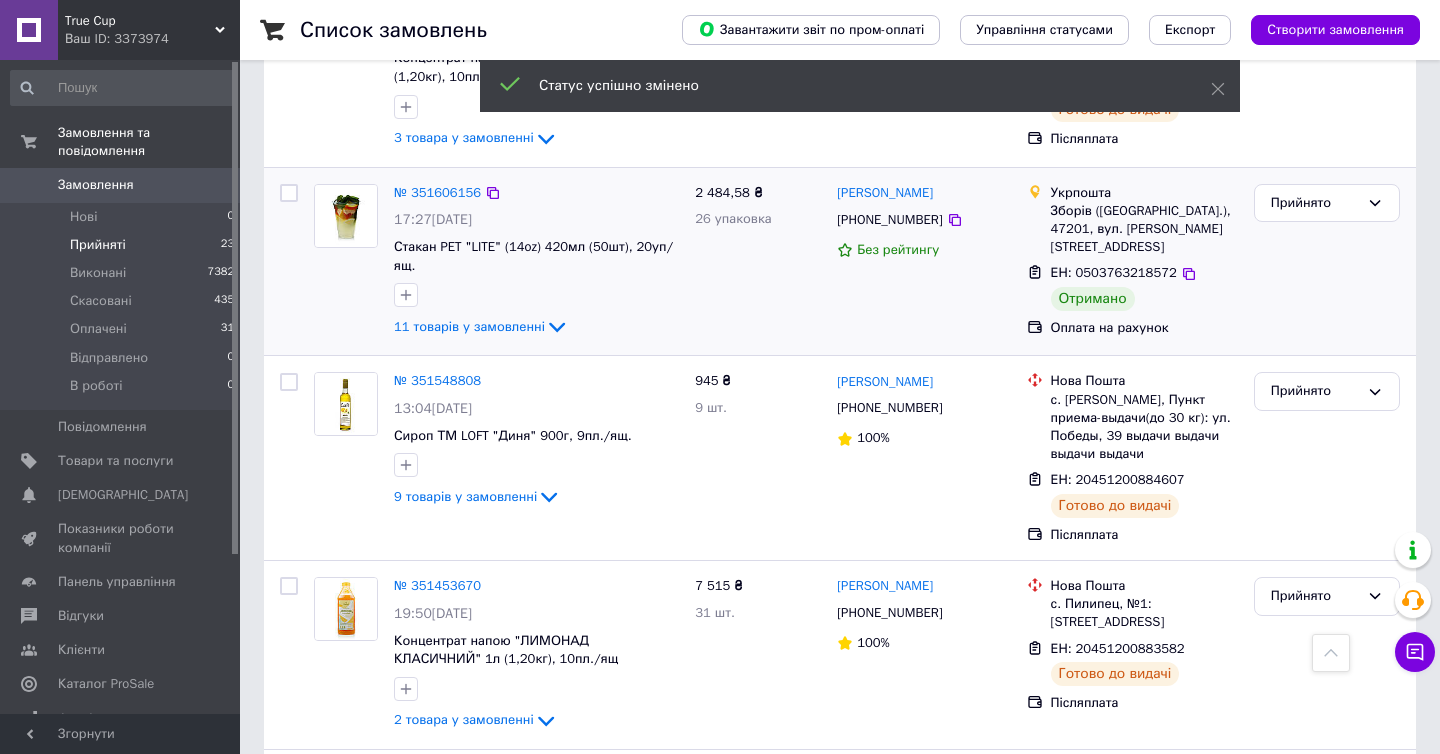 scroll, scrollTop: 2351, scrollLeft: 0, axis: vertical 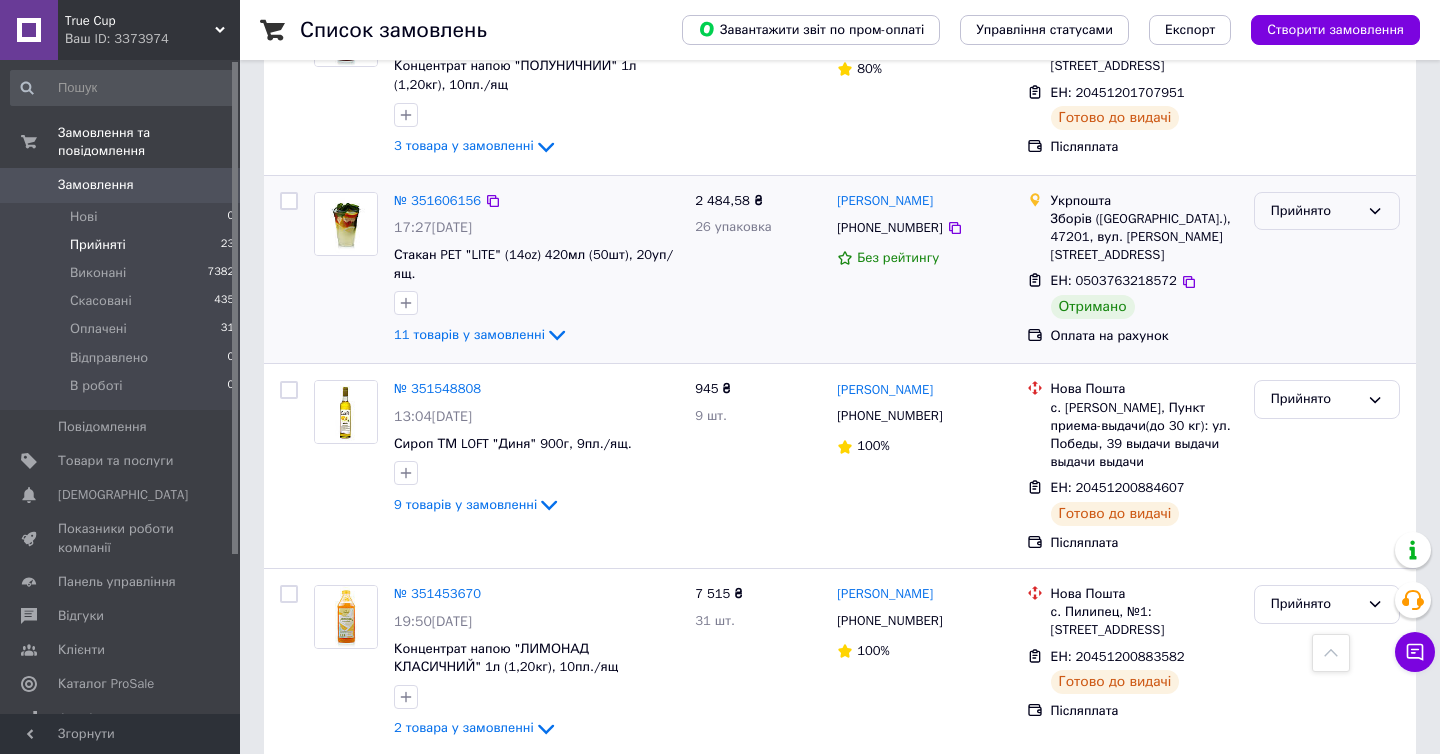 click on "Прийнято" at bounding box center [1315, 211] 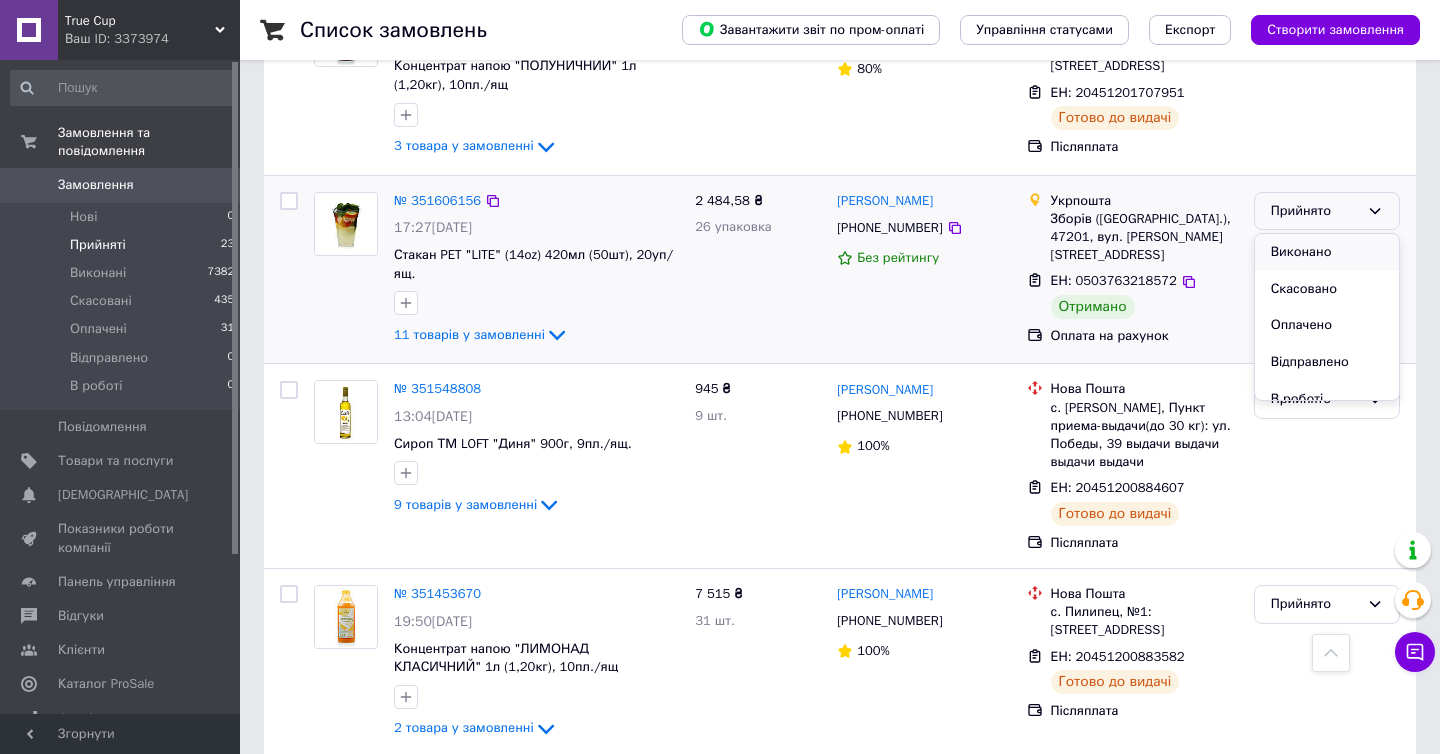 click on "Виконано" at bounding box center (1327, 252) 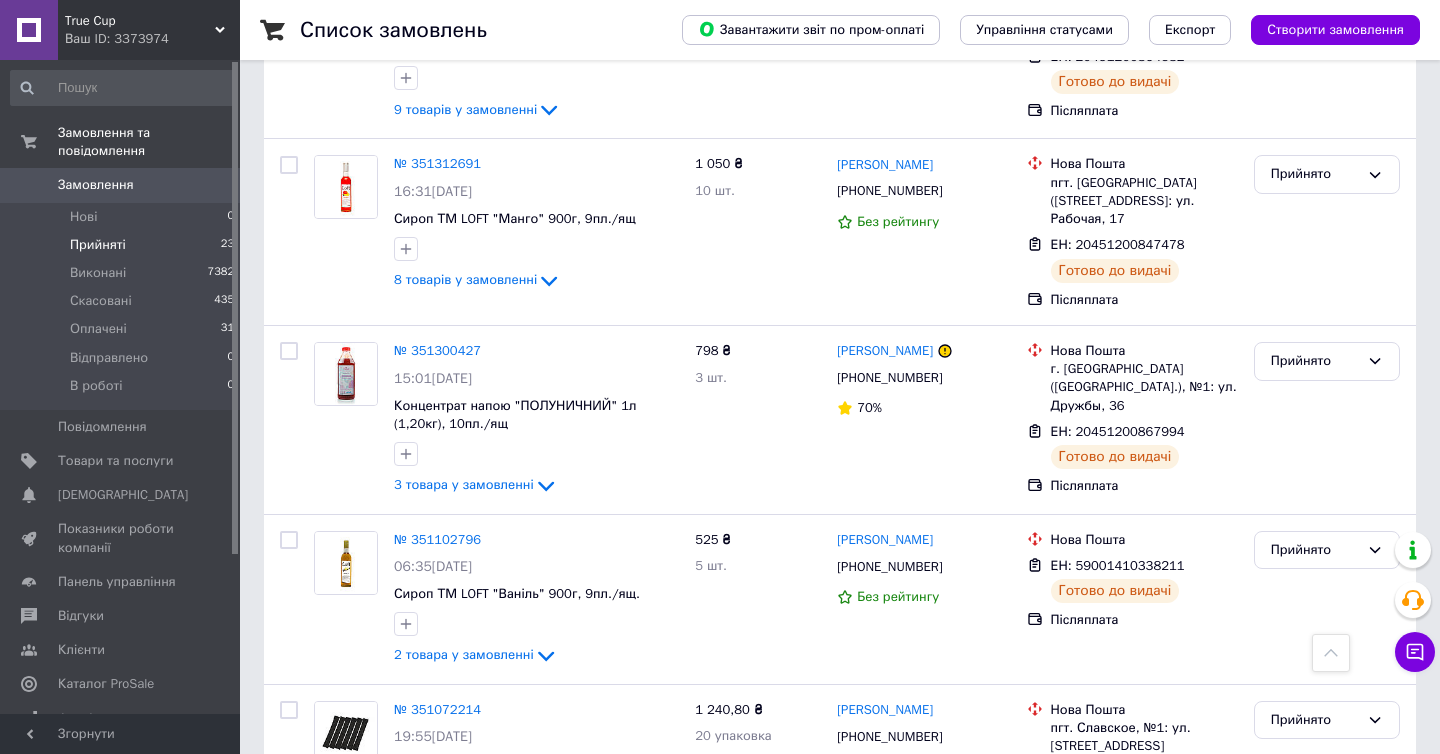 scroll, scrollTop: 3944, scrollLeft: 0, axis: vertical 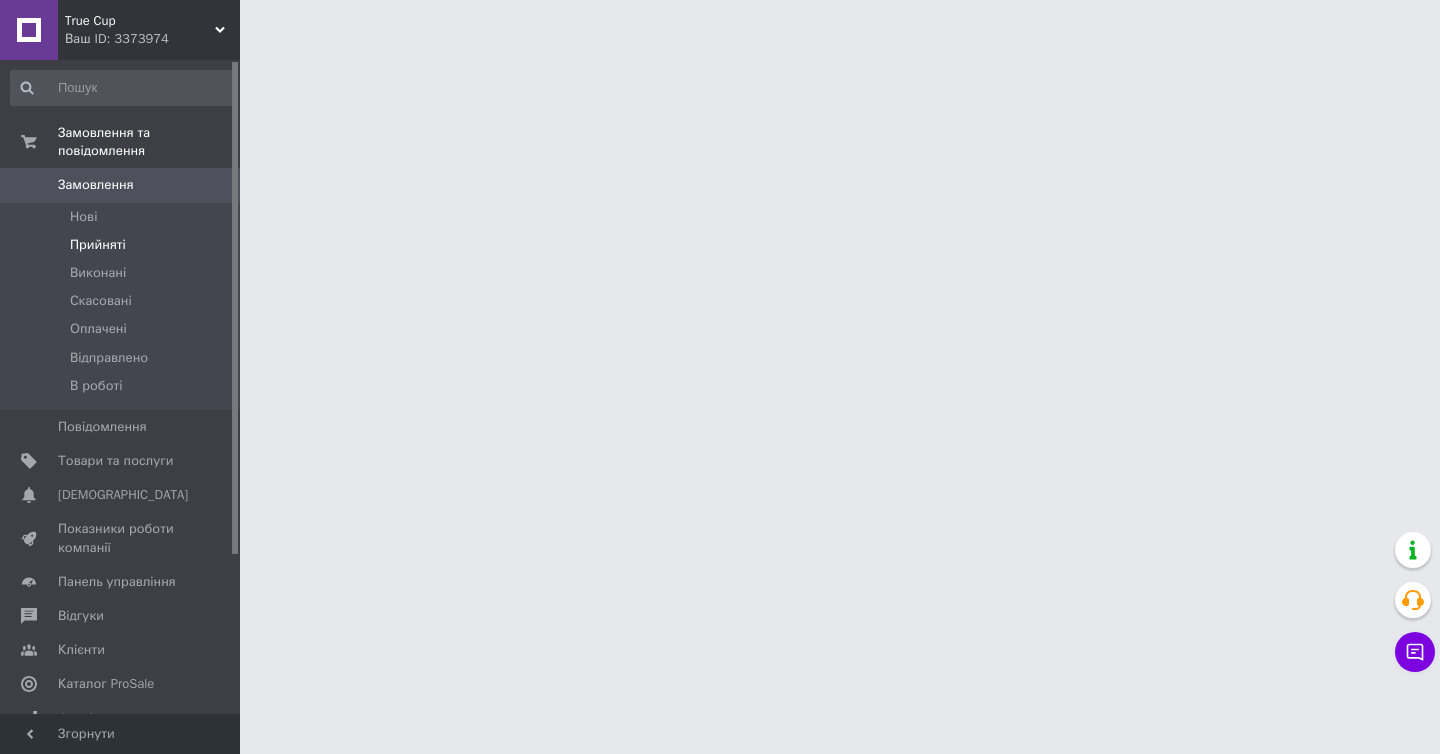click on "Прийняті" at bounding box center [98, 245] 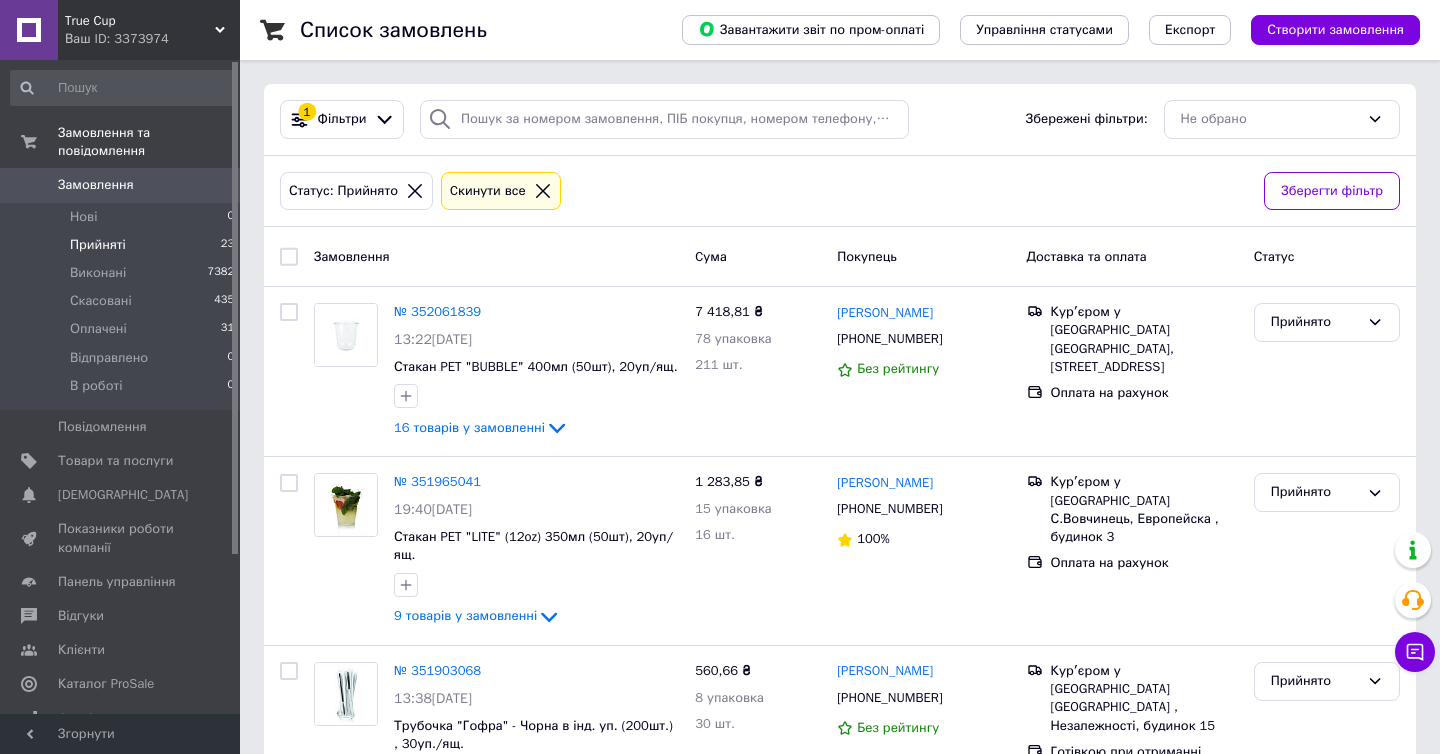 click on "Прийняті" at bounding box center [98, 245] 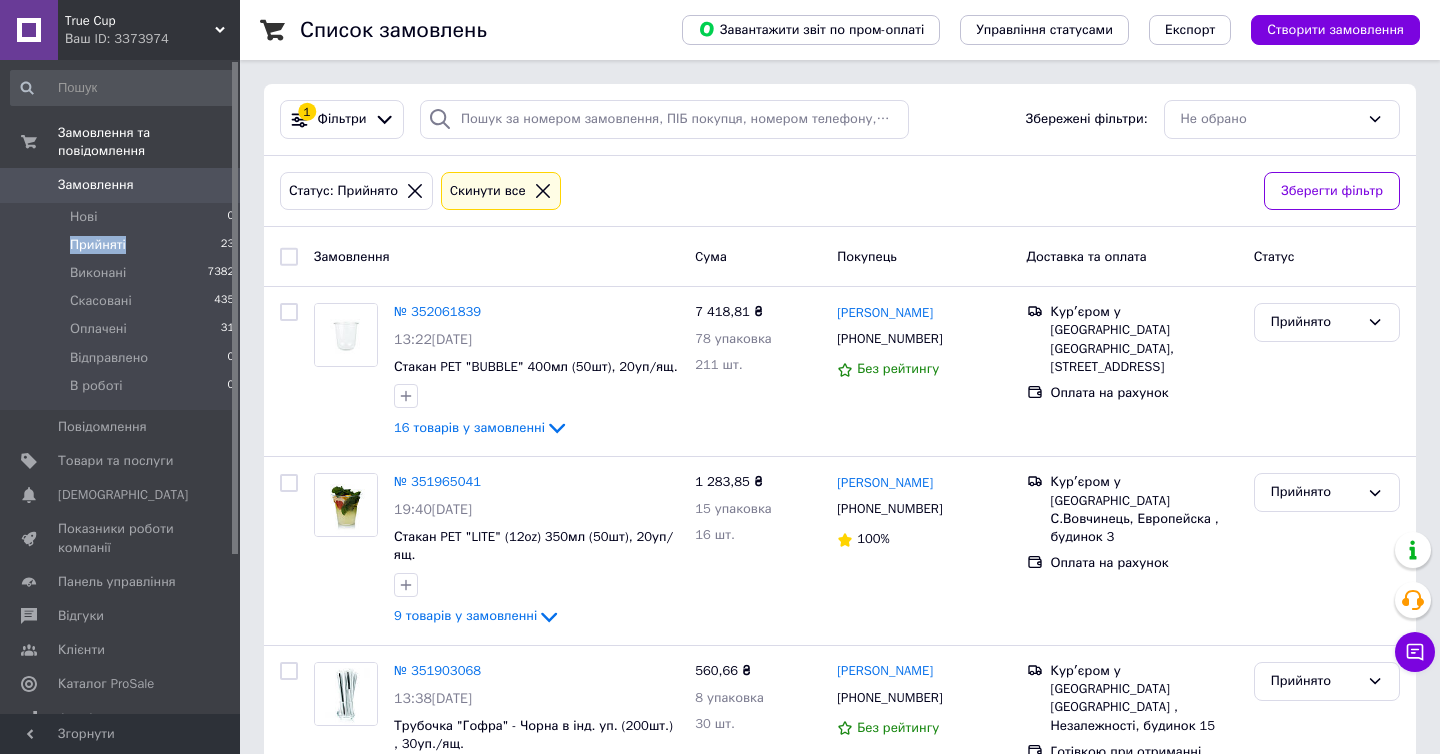 click on "Прийняті" at bounding box center [98, 245] 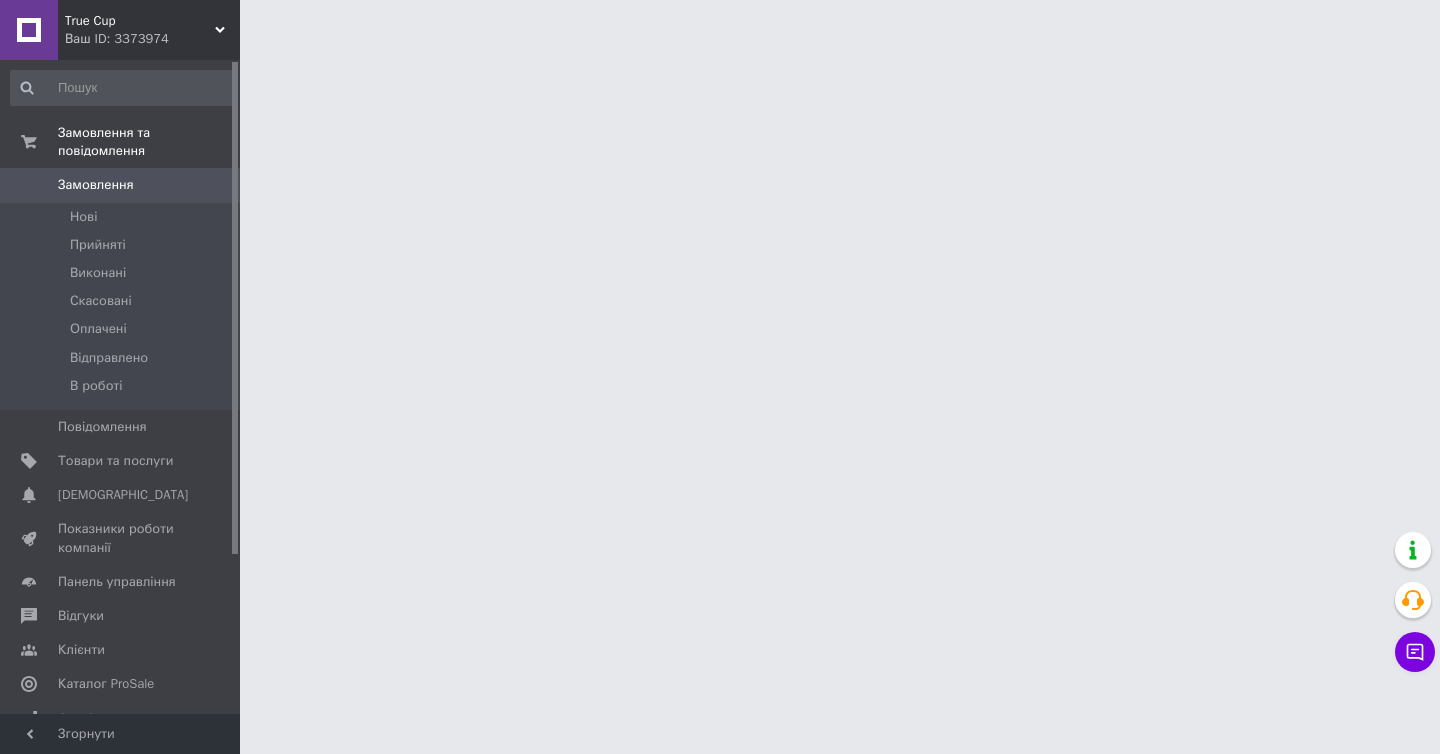 scroll, scrollTop: 0, scrollLeft: 0, axis: both 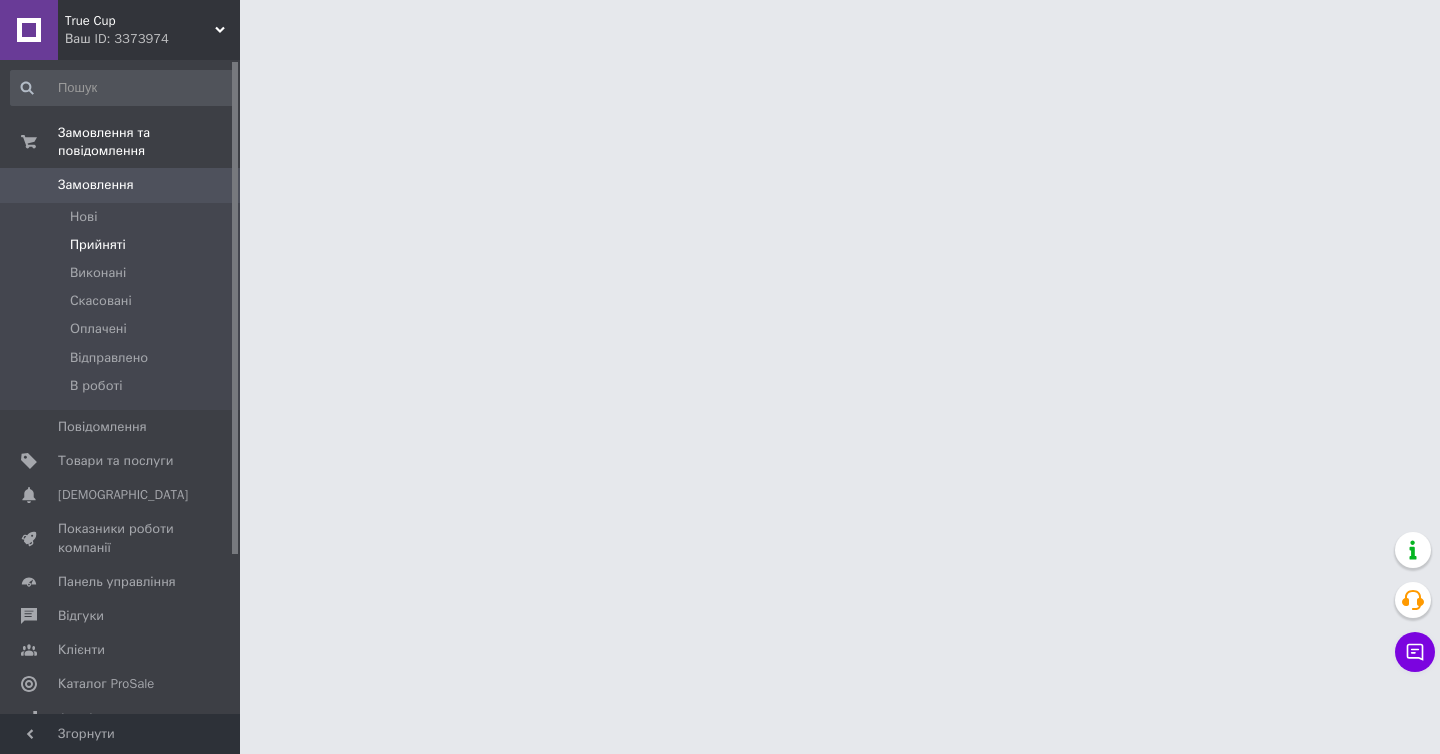click on "Прийняті" at bounding box center (123, 245) 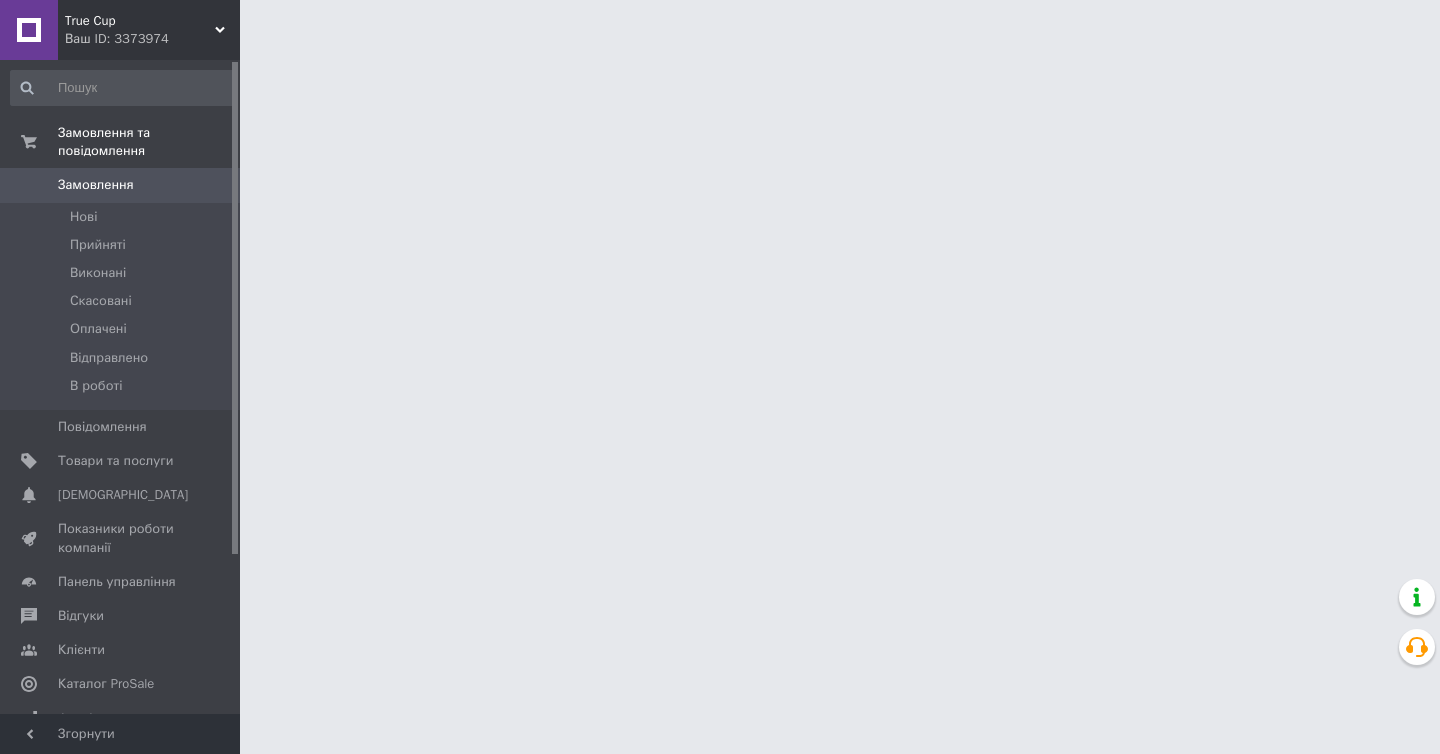 scroll, scrollTop: 0, scrollLeft: 0, axis: both 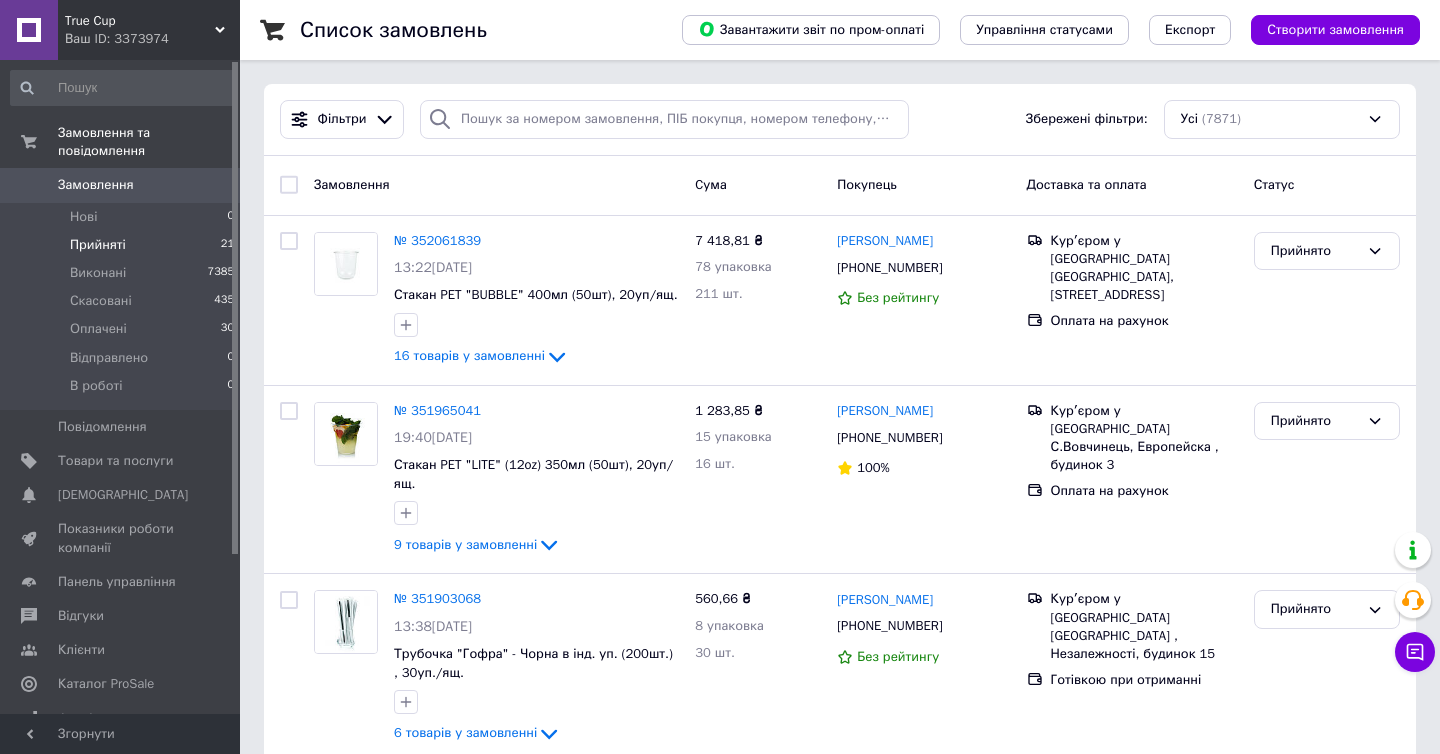 click on "Прийняті" at bounding box center (98, 245) 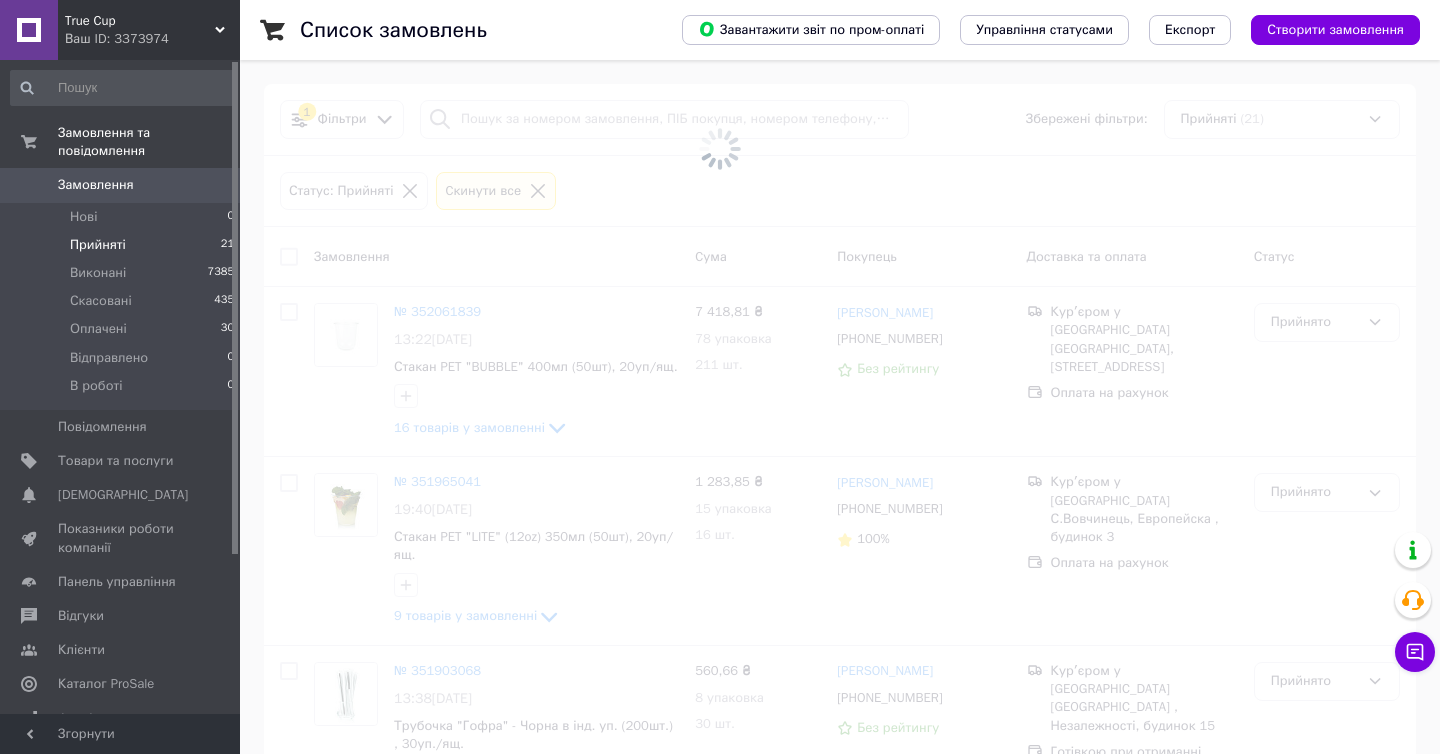 click on "Прийняті" at bounding box center (98, 245) 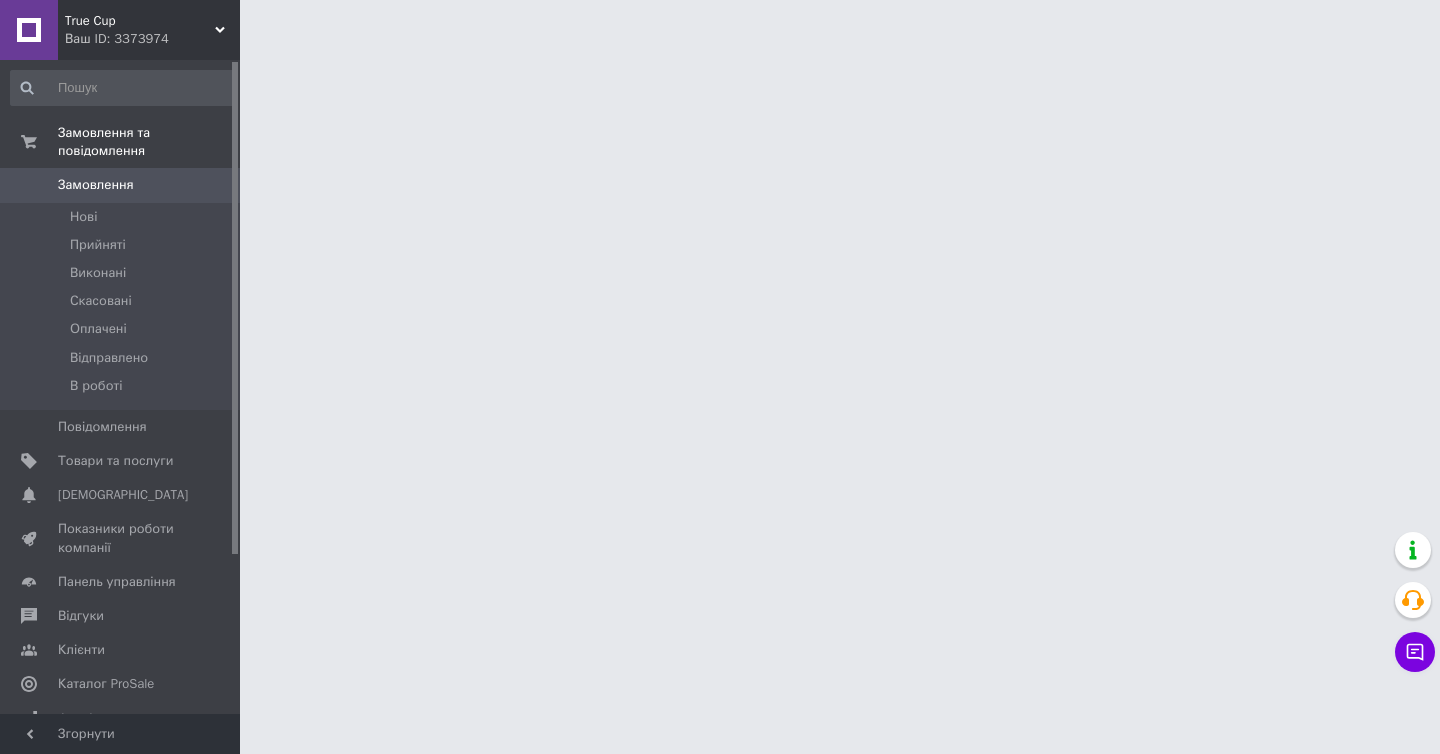 scroll, scrollTop: 0, scrollLeft: 0, axis: both 